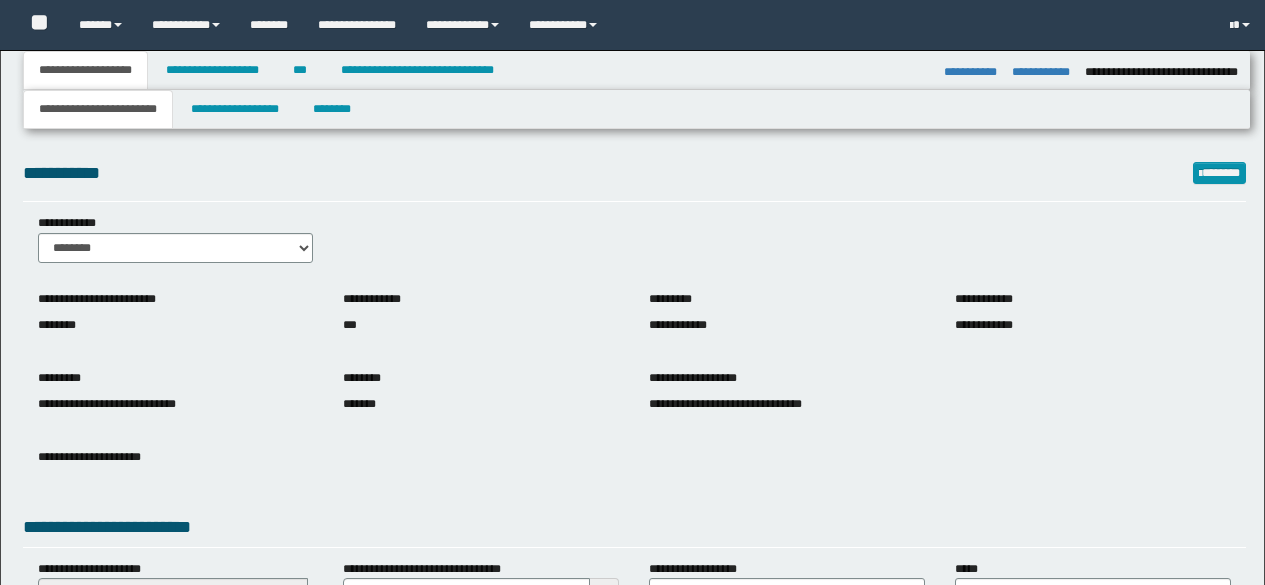 select on "*" 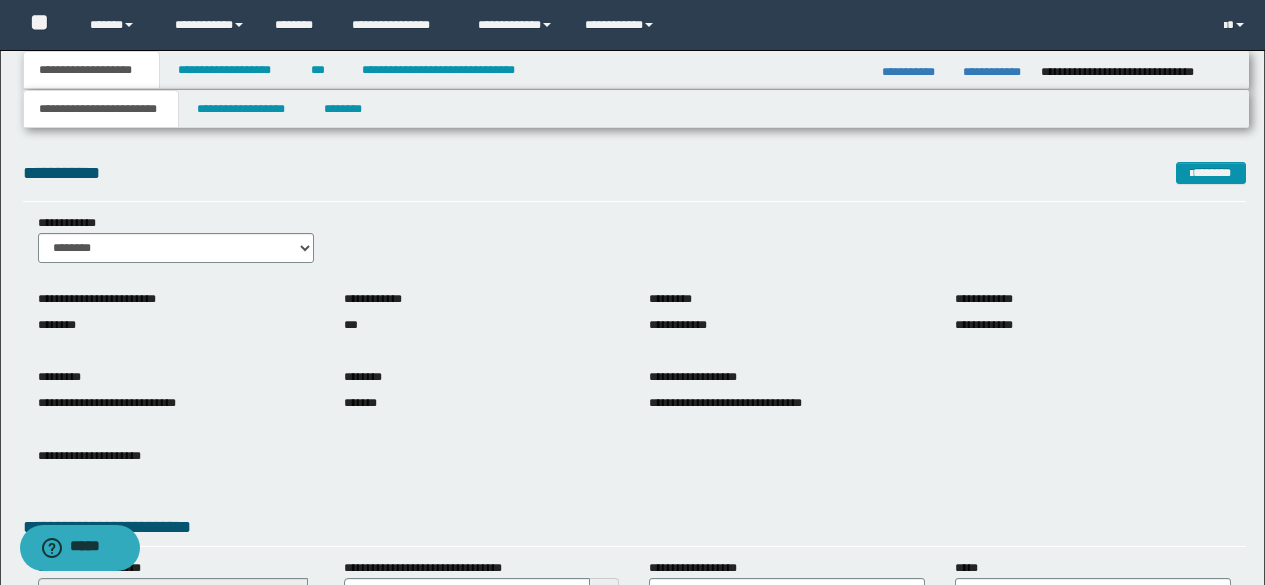 scroll, scrollTop: 297, scrollLeft: 0, axis: vertical 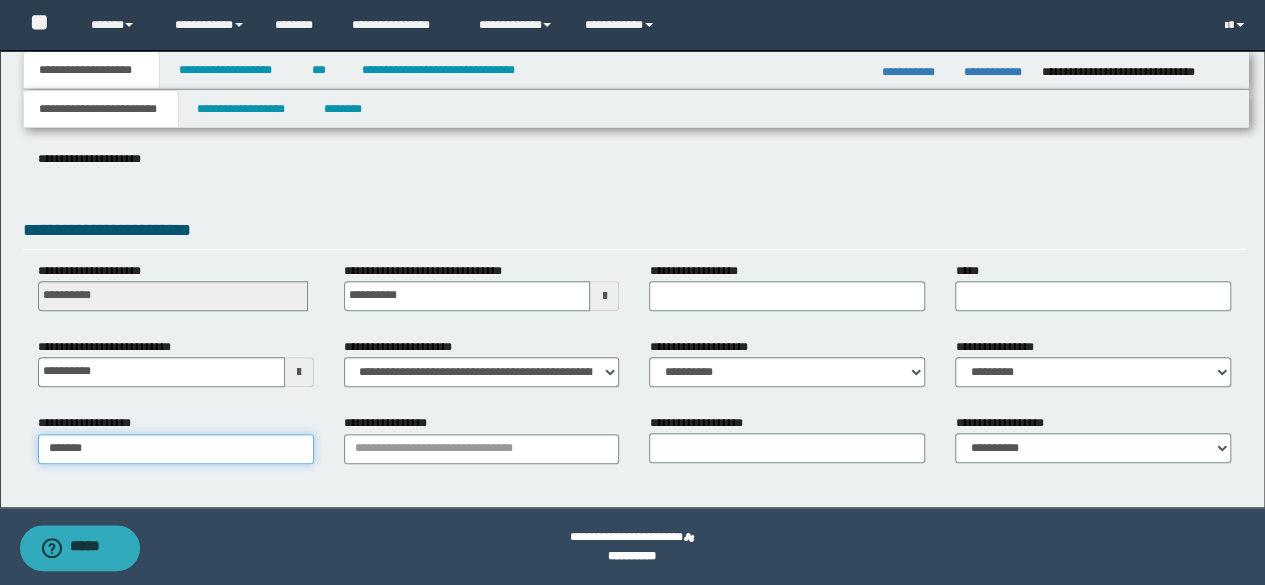 type on "********" 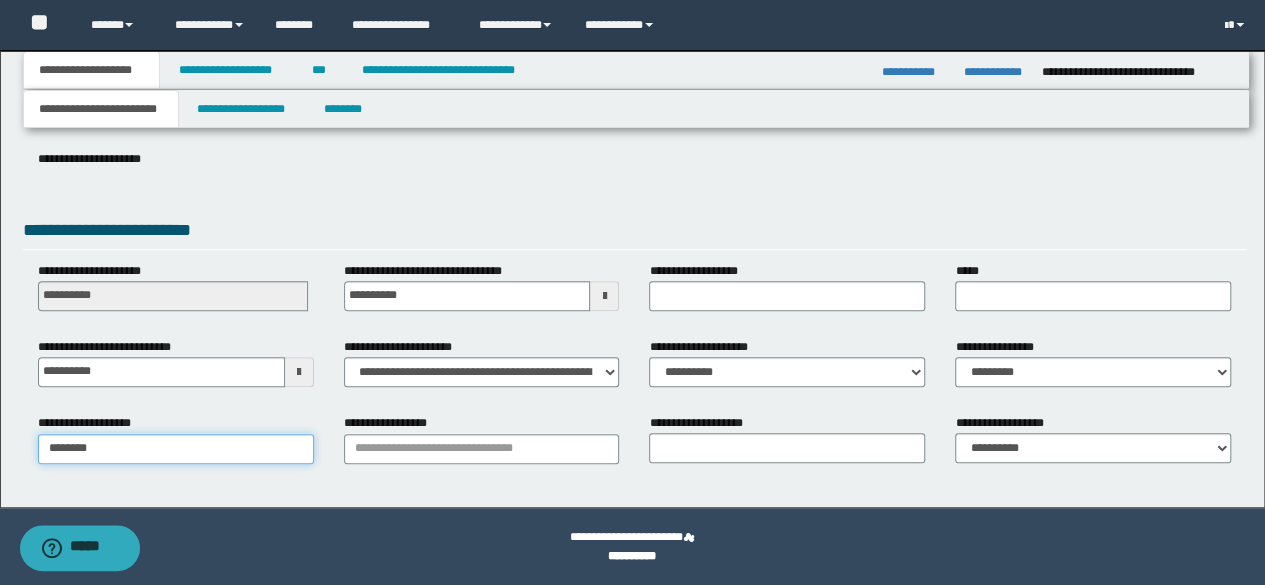 type on "********" 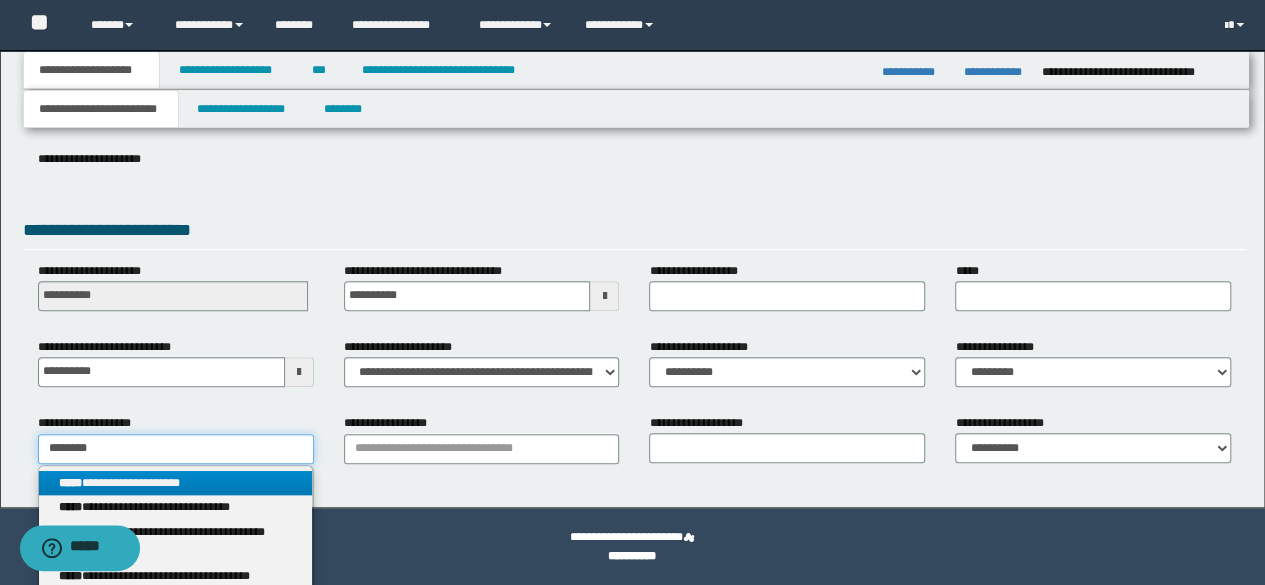 type on "********" 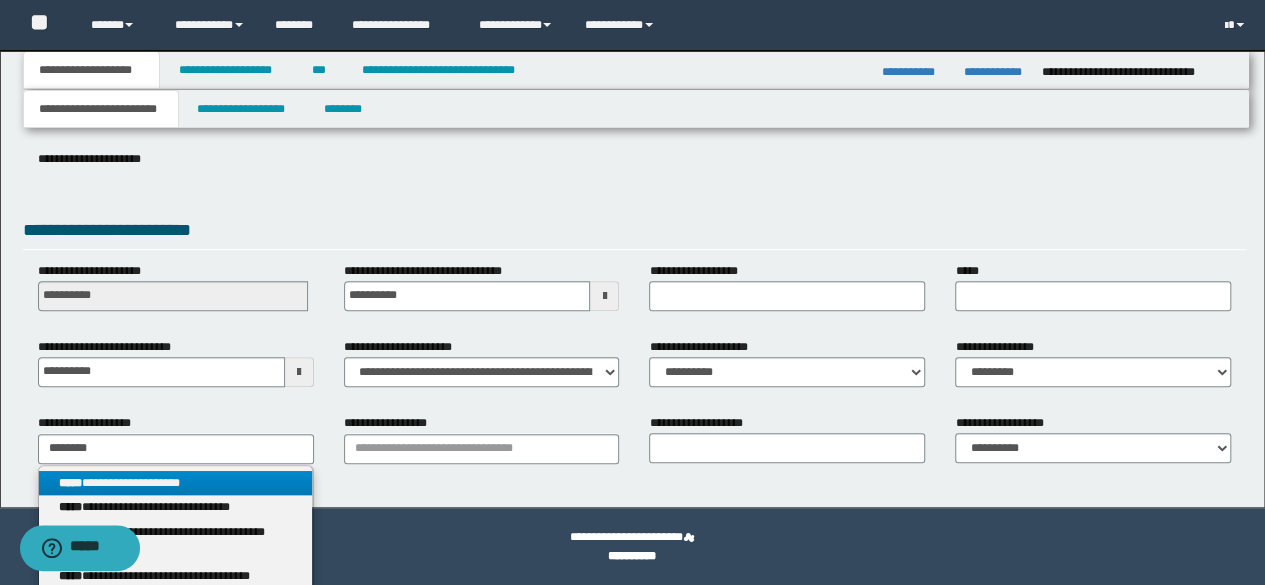 click on "**********" at bounding box center [175, 483] 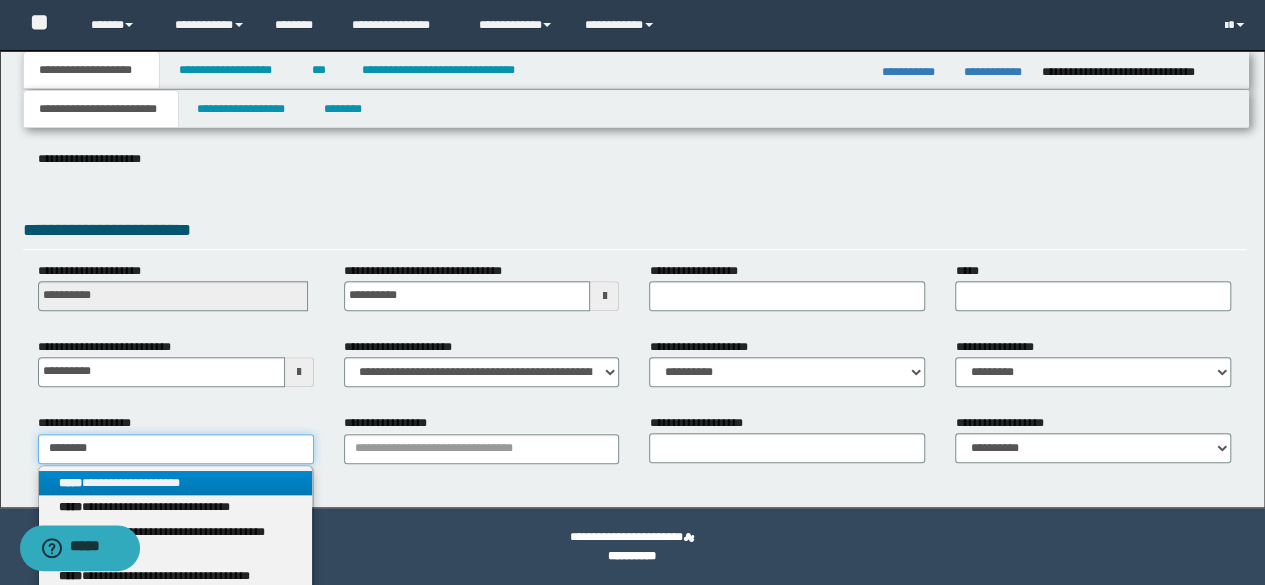type 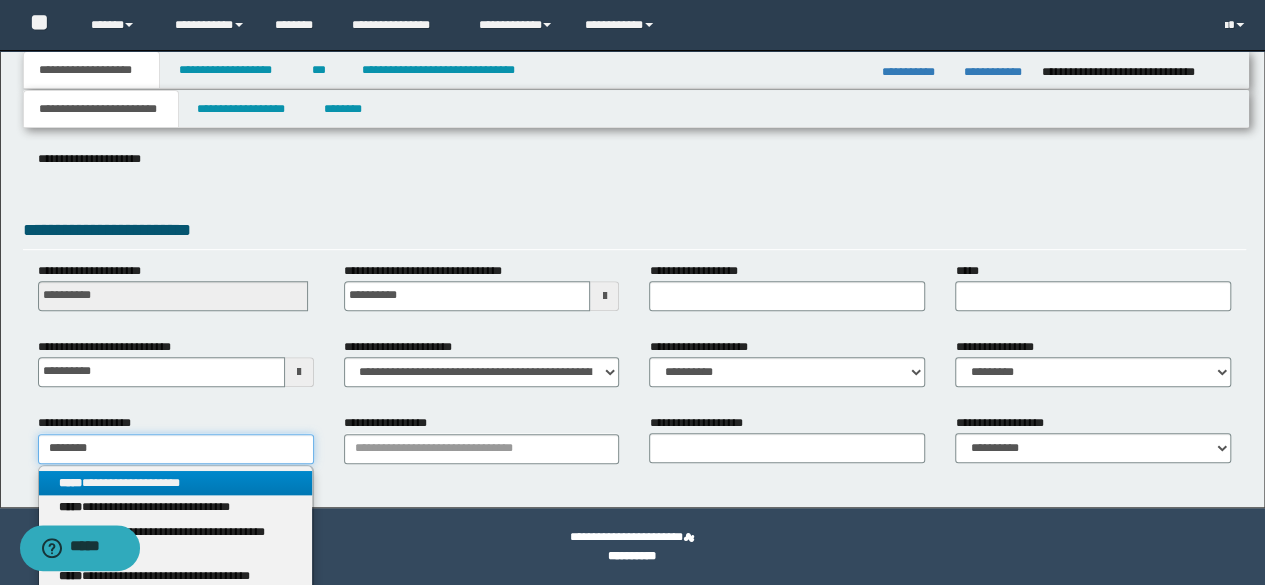 type on "********" 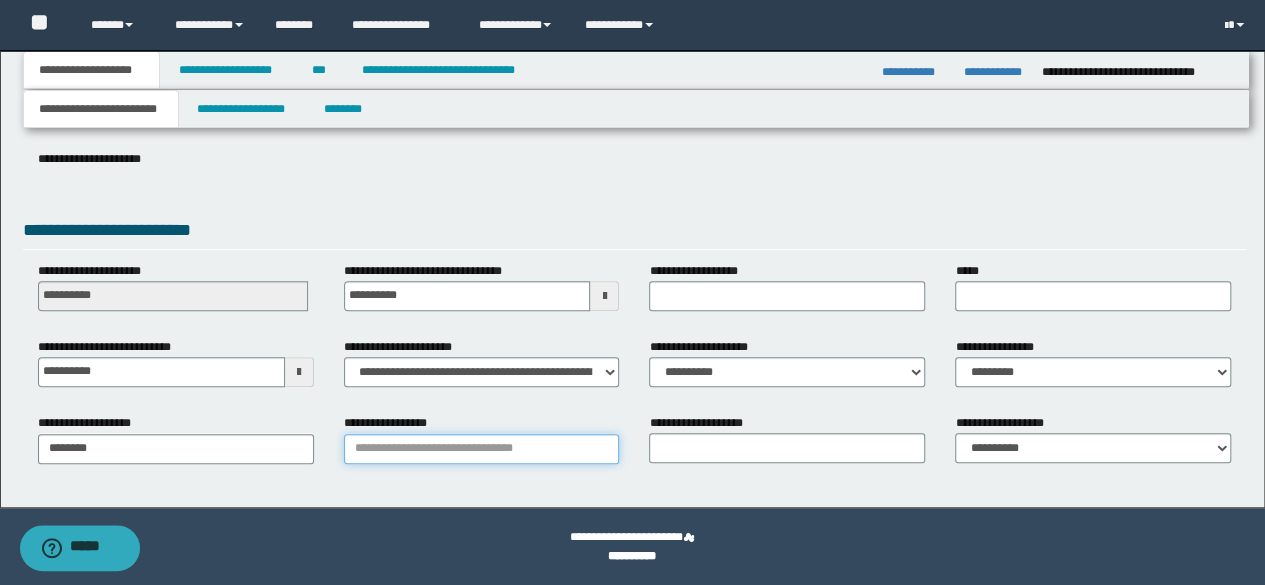 type on "*" 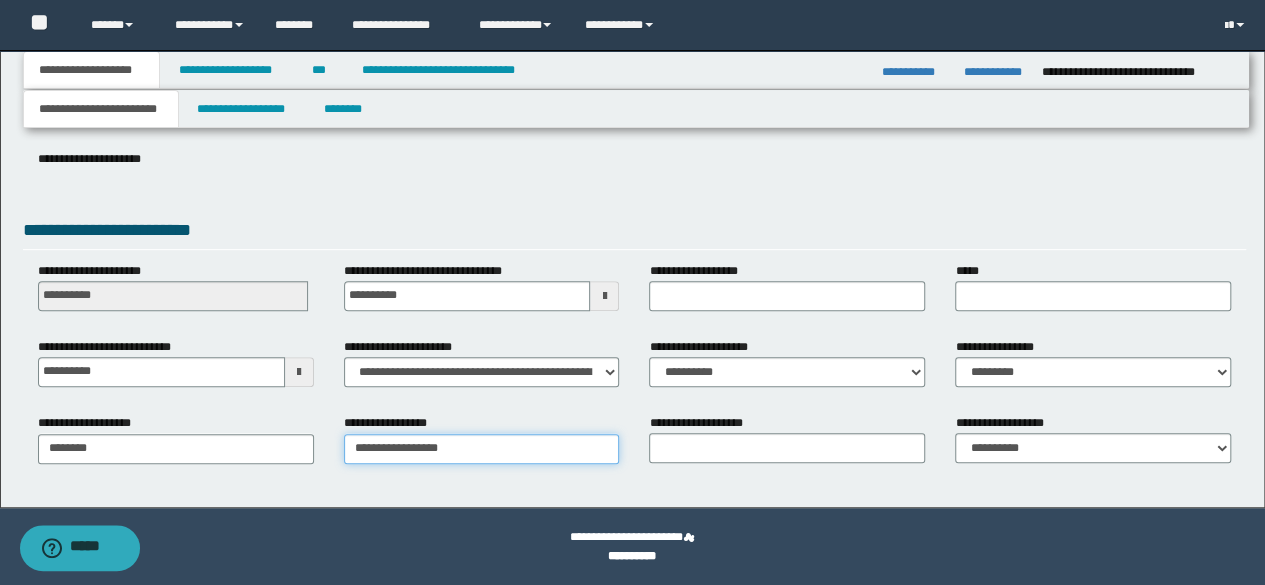 type on "**********" 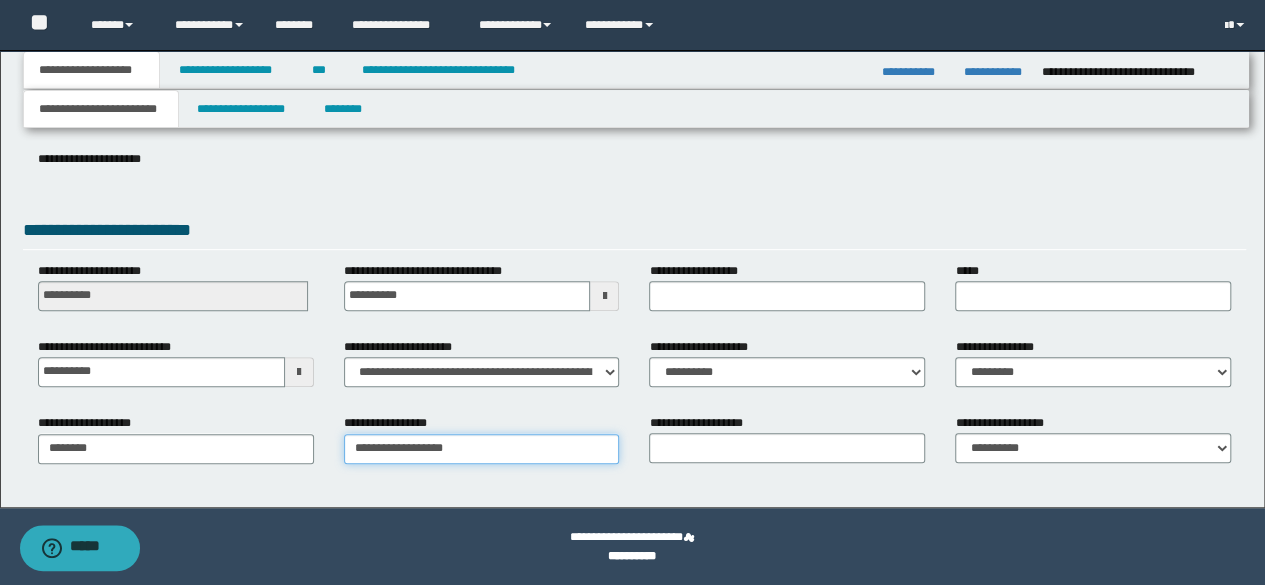 type on "**********" 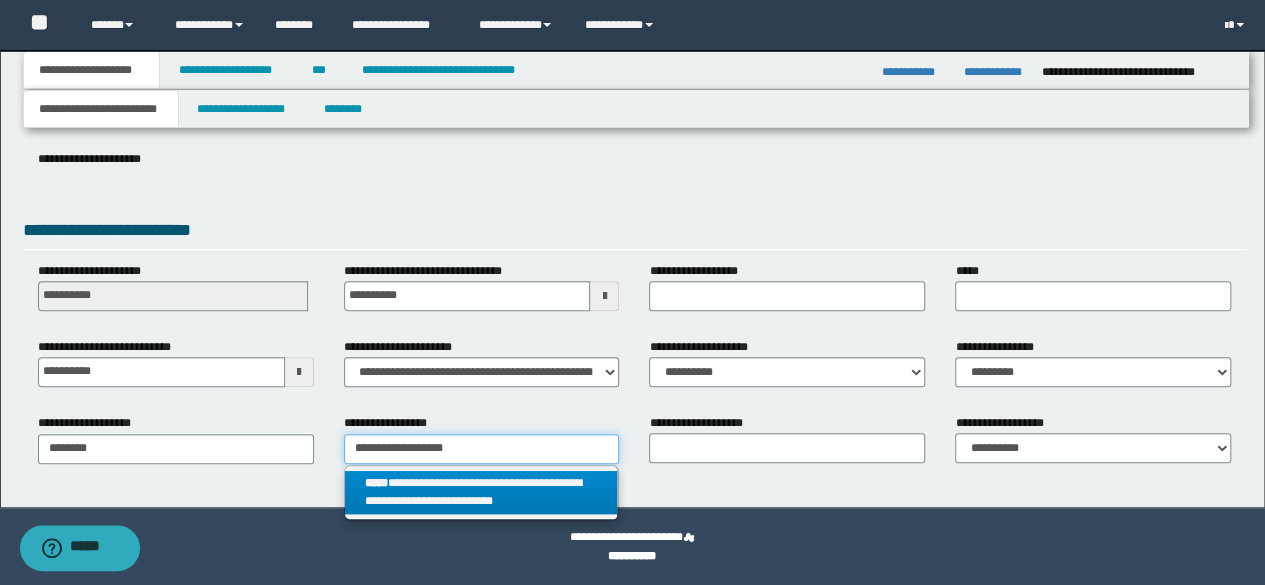 type on "**********" 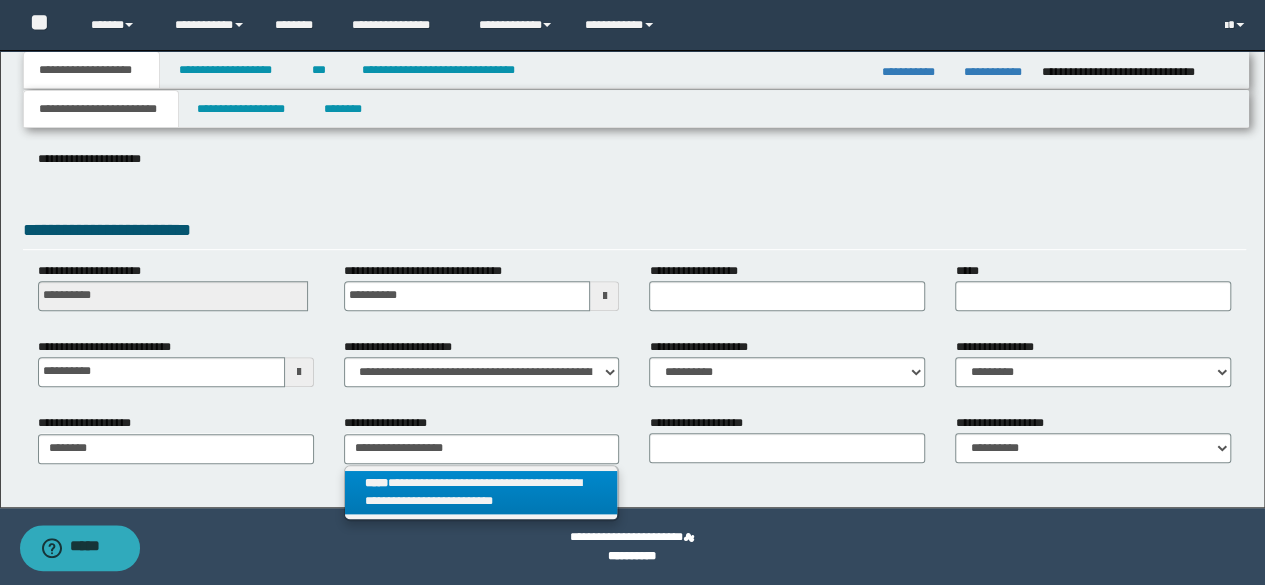 click on "**********" at bounding box center (481, 493) 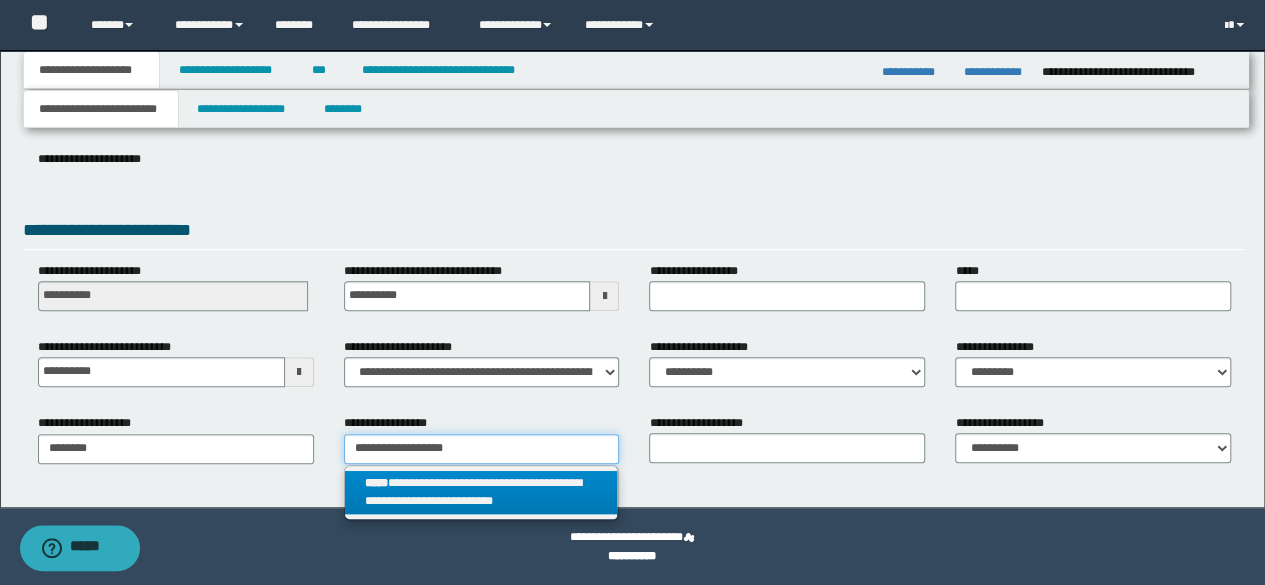 type 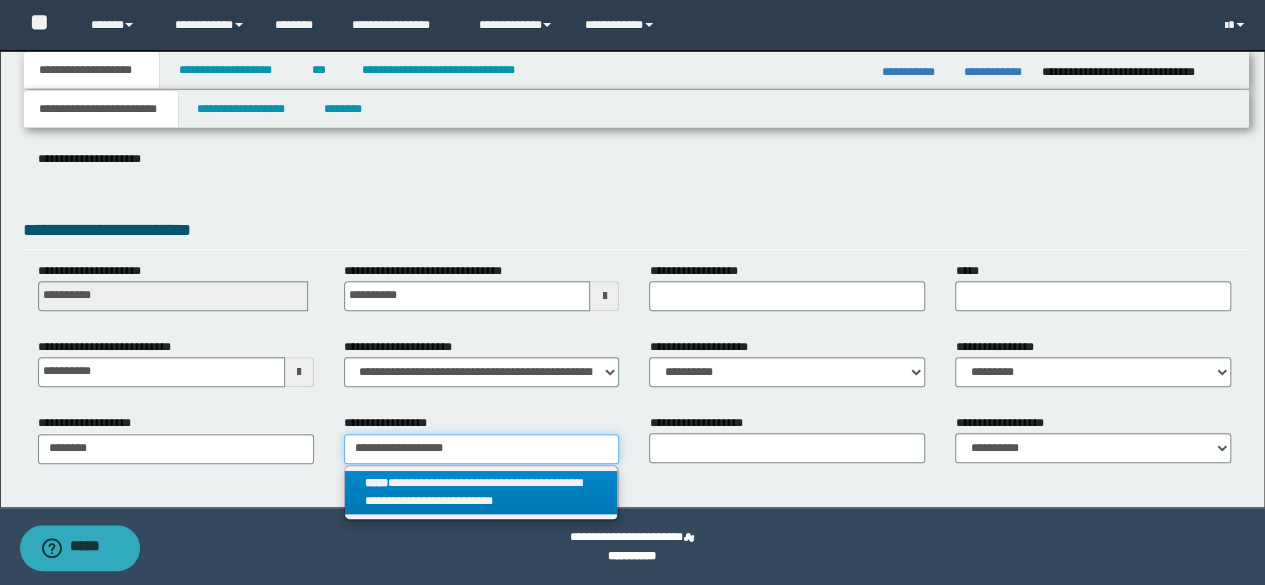 type on "**********" 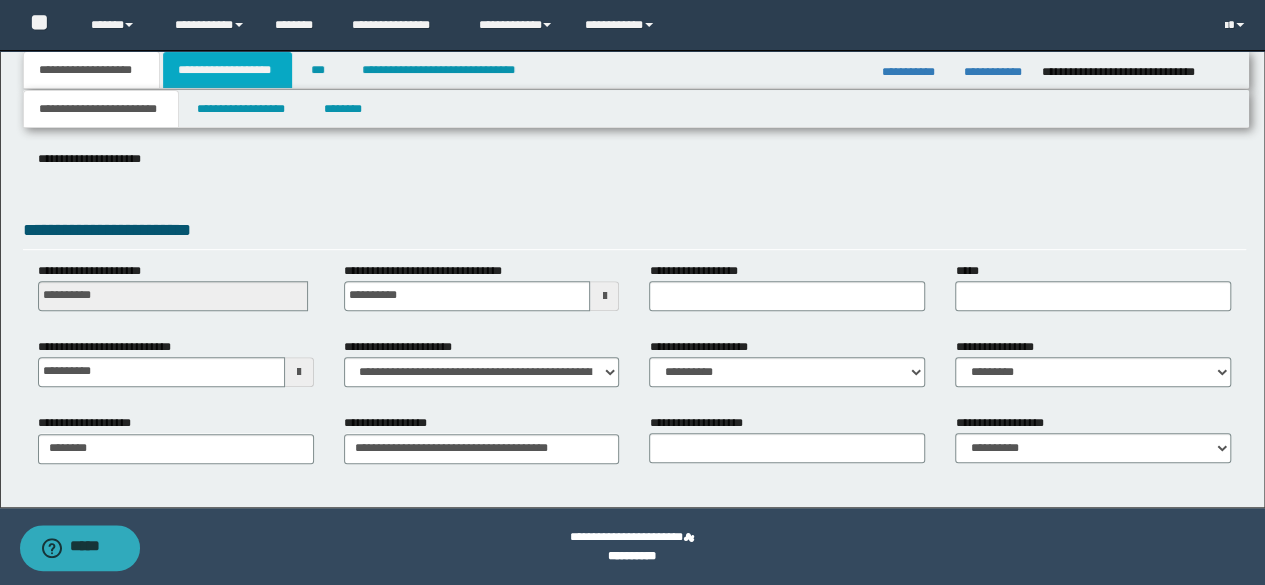 click on "**********" at bounding box center (227, 70) 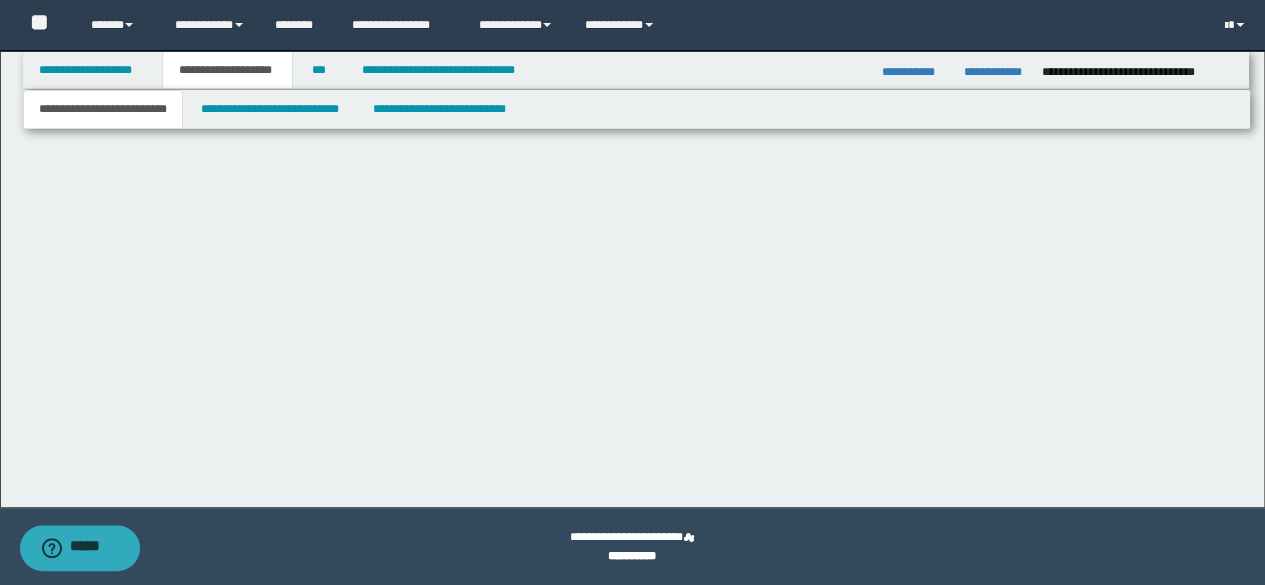 scroll, scrollTop: 0, scrollLeft: 0, axis: both 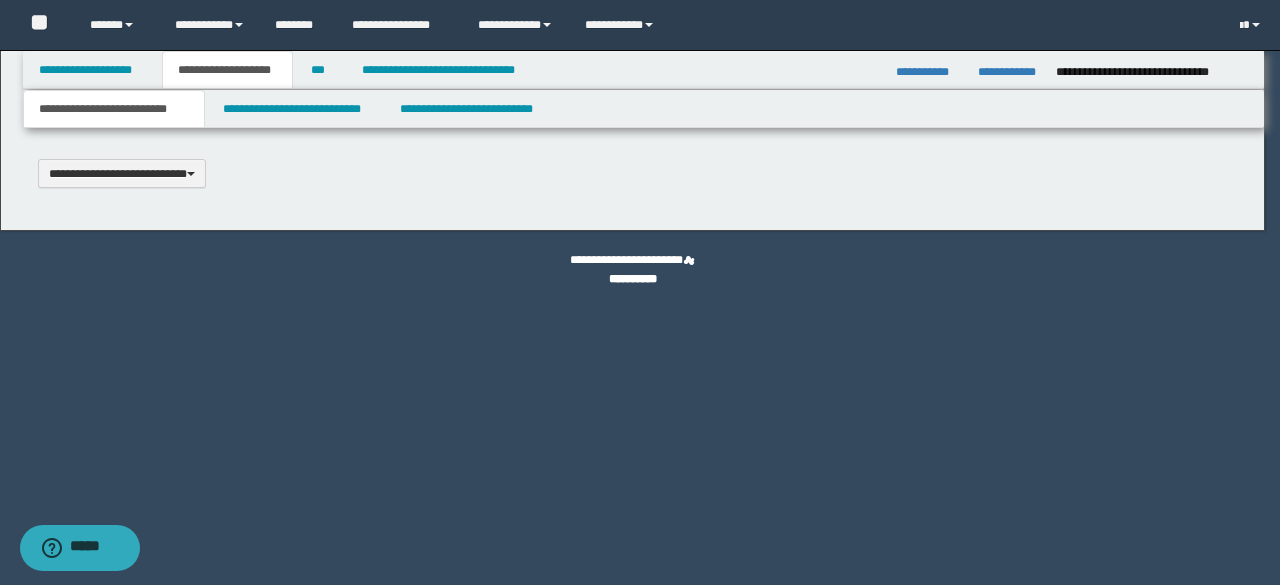 type 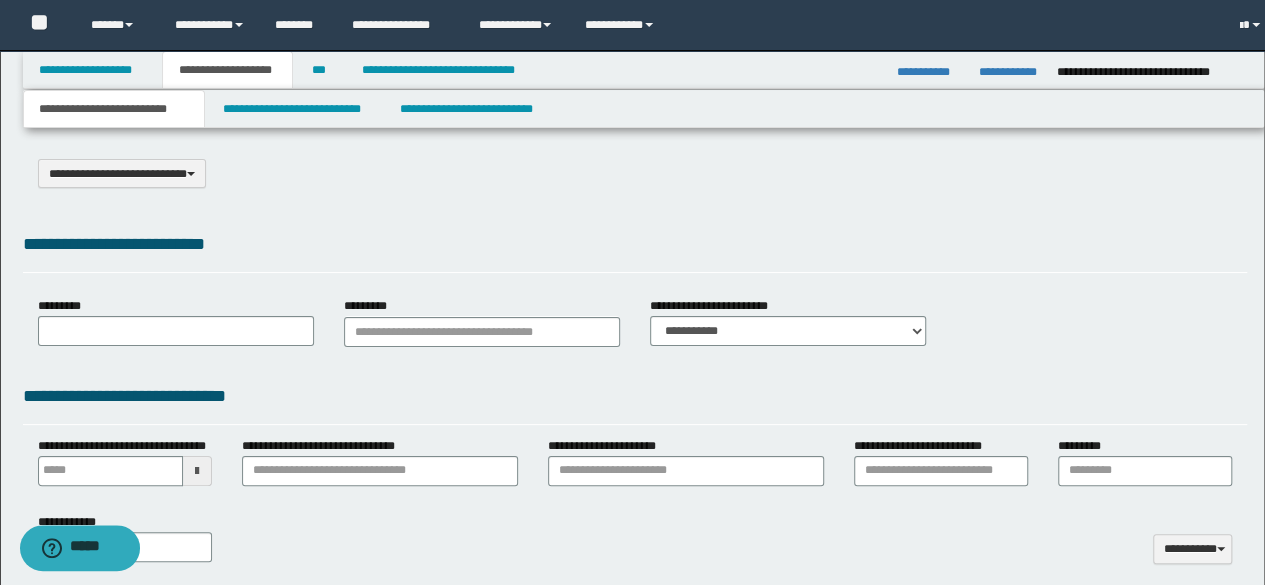 select on "*" 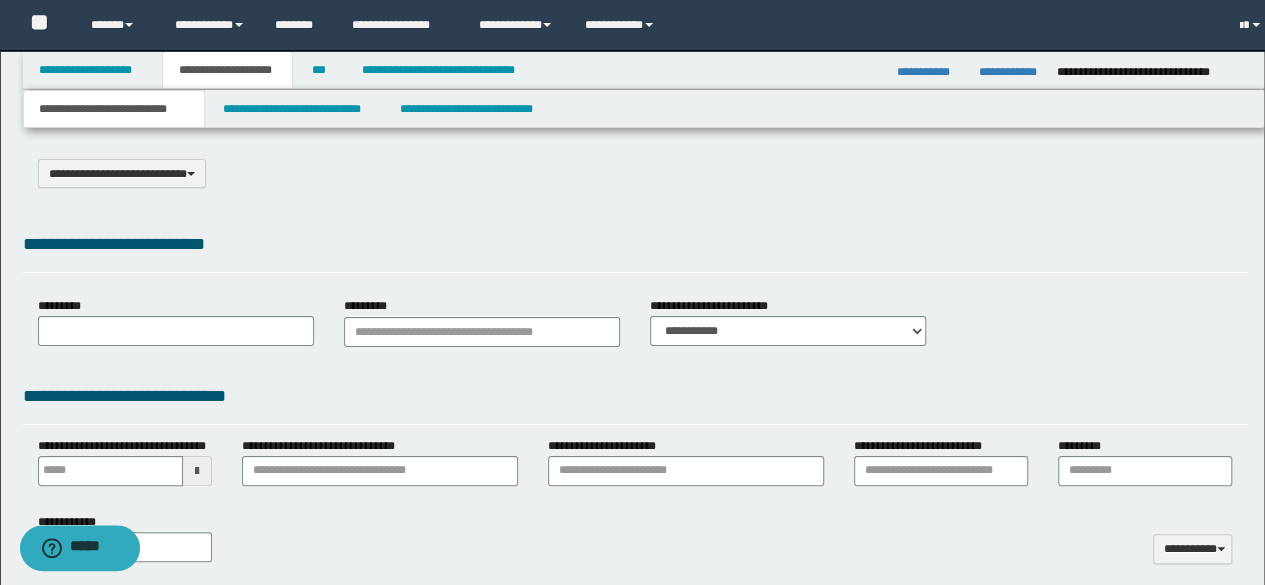 type 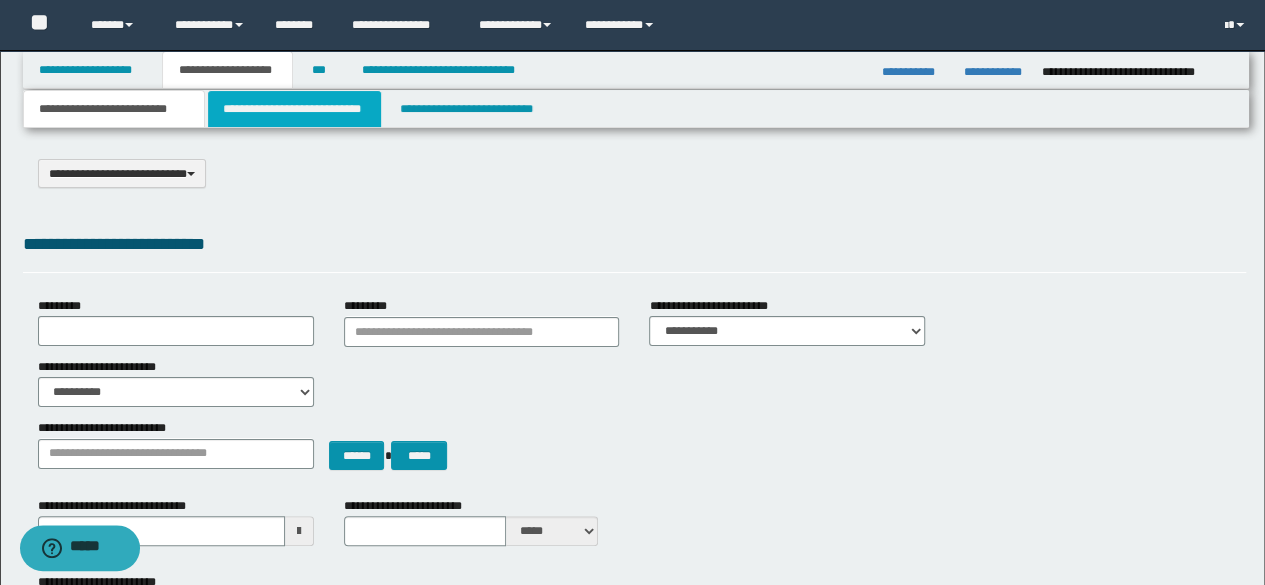 click on "**********" at bounding box center (294, 109) 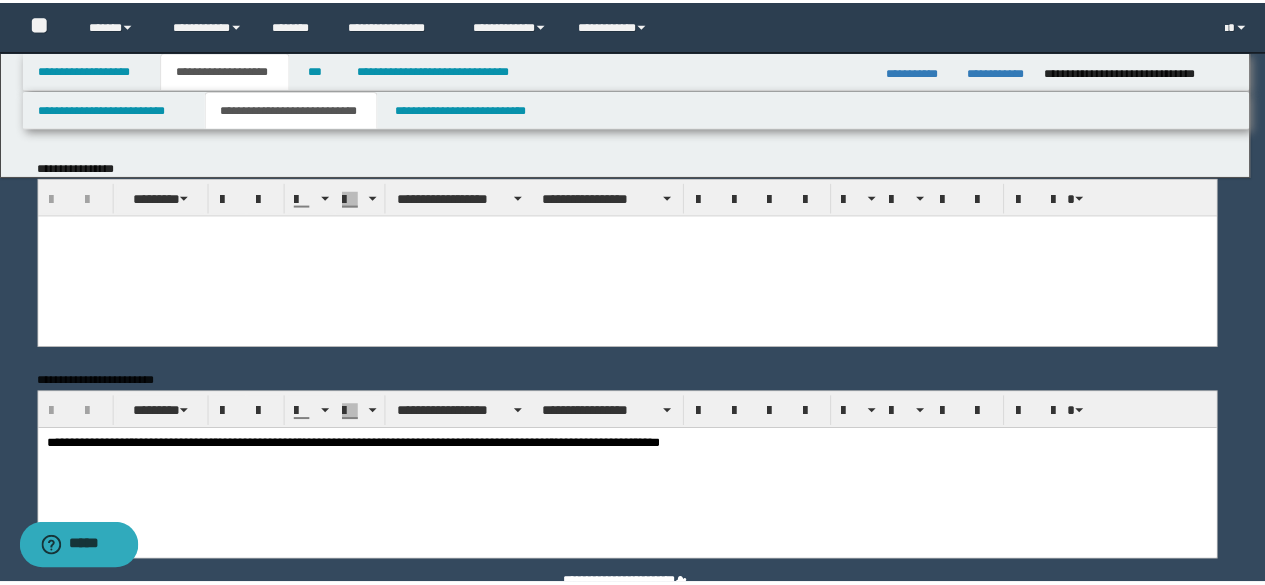 scroll, scrollTop: 0, scrollLeft: 0, axis: both 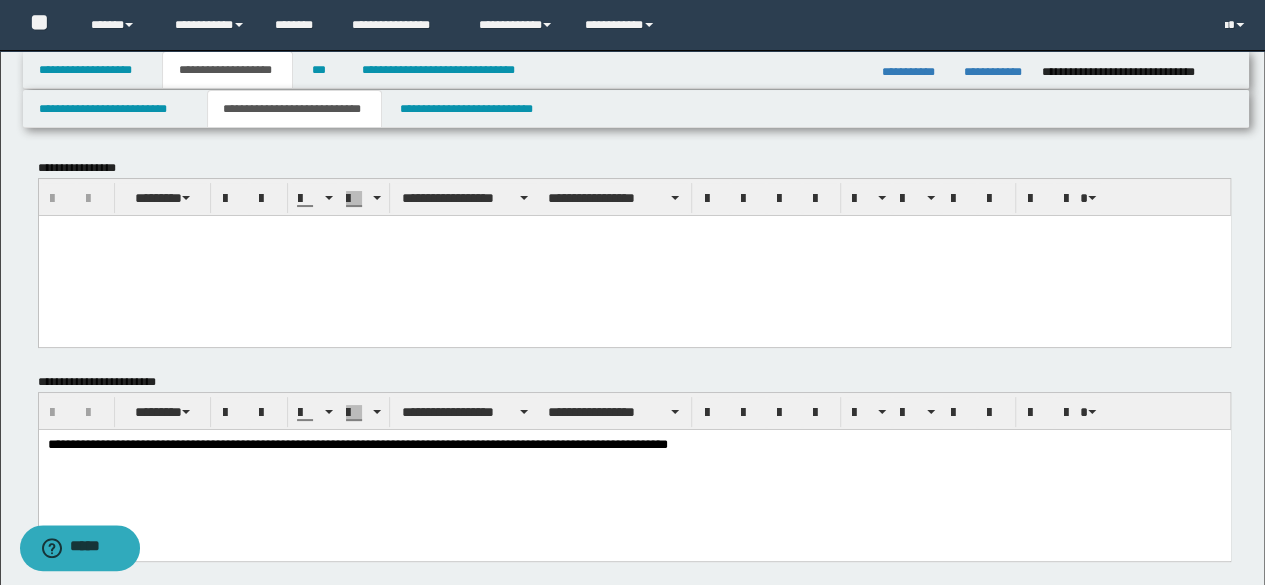 click at bounding box center [634, 255] 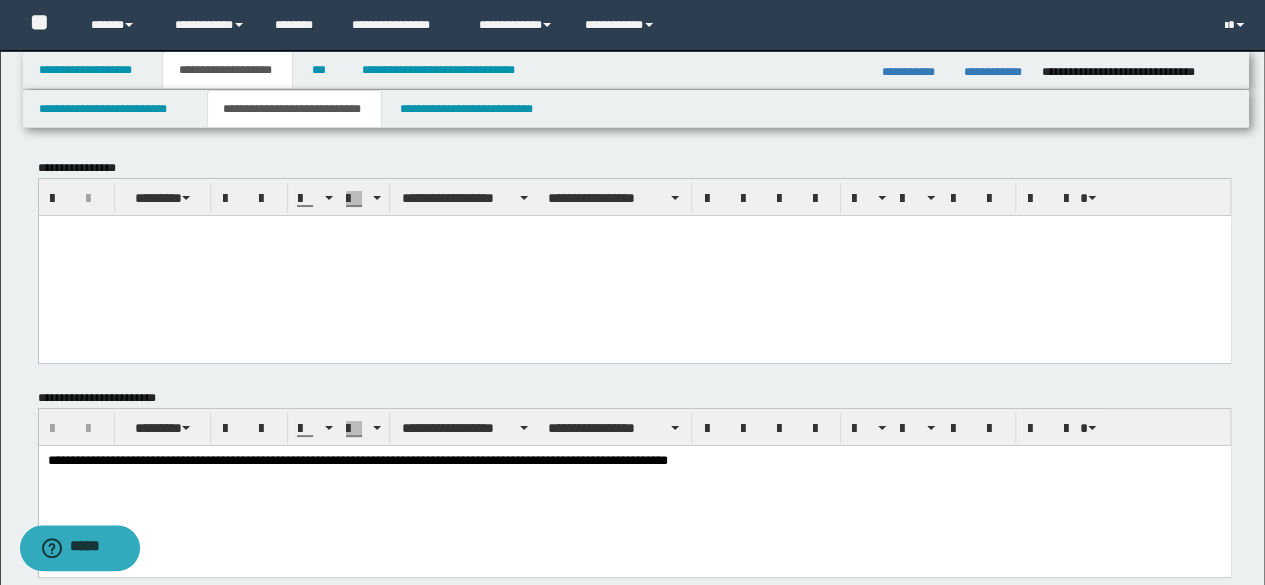 paste 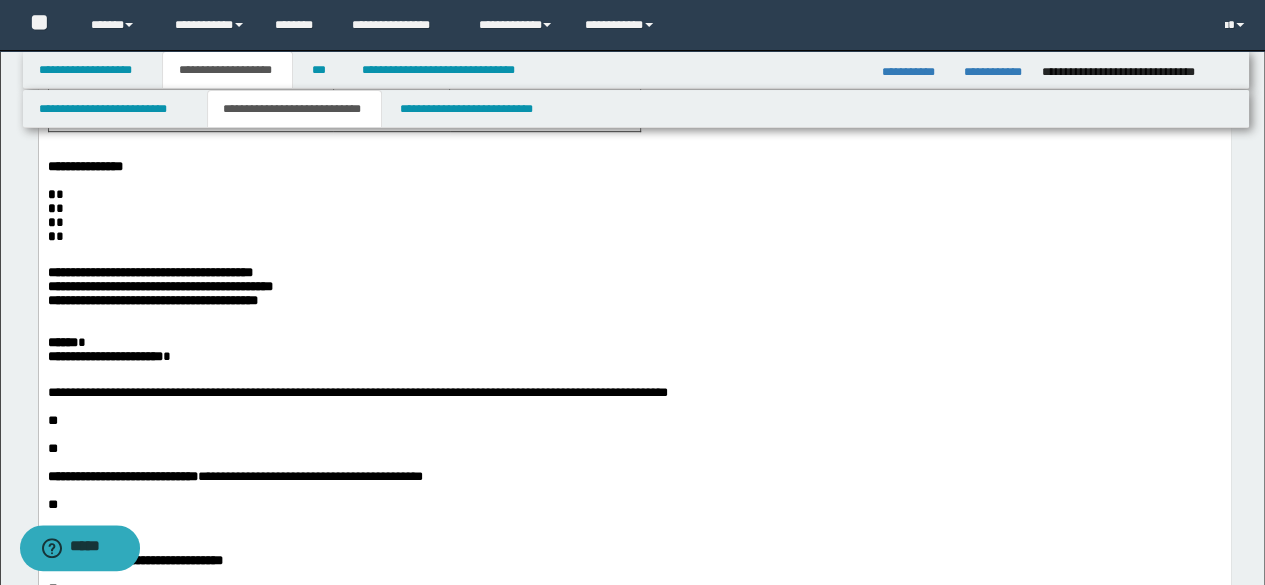 scroll, scrollTop: 800, scrollLeft: 0, axis: vertical 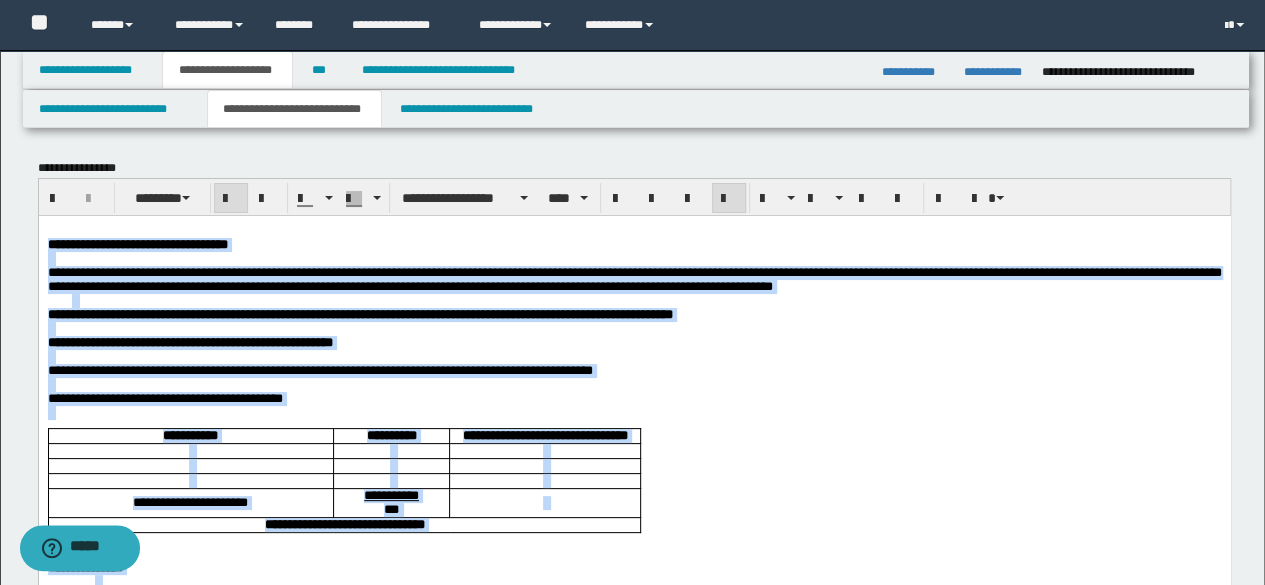 drag, startPoint x: 352, startPoint y: 1193, endPoint x: 15, endPoint y: 253, distance: 998.5835 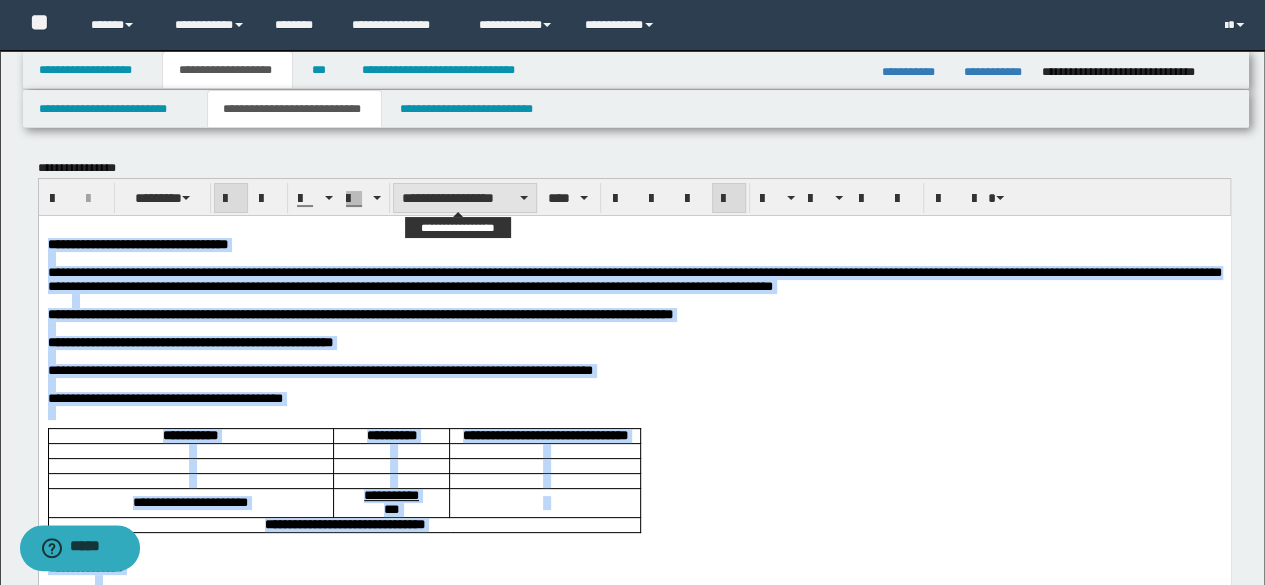 click on "**********" at bounding box center [465, 198] 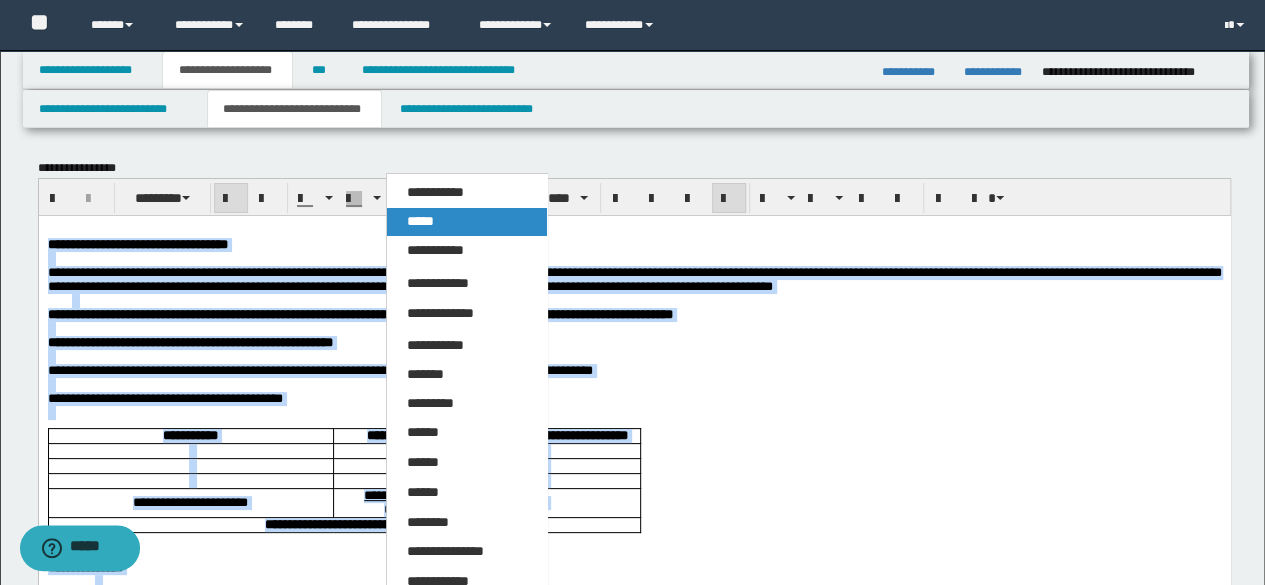 click on "*****" at bounding box center [466, 222] 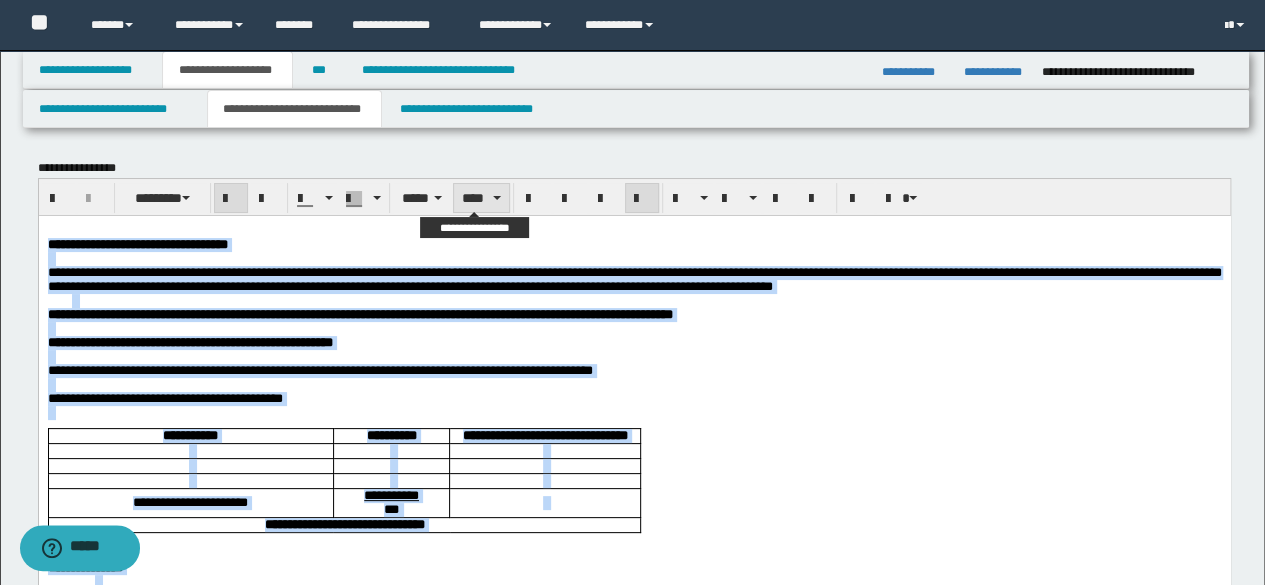 click on "****" at bounding box center [481, 198] 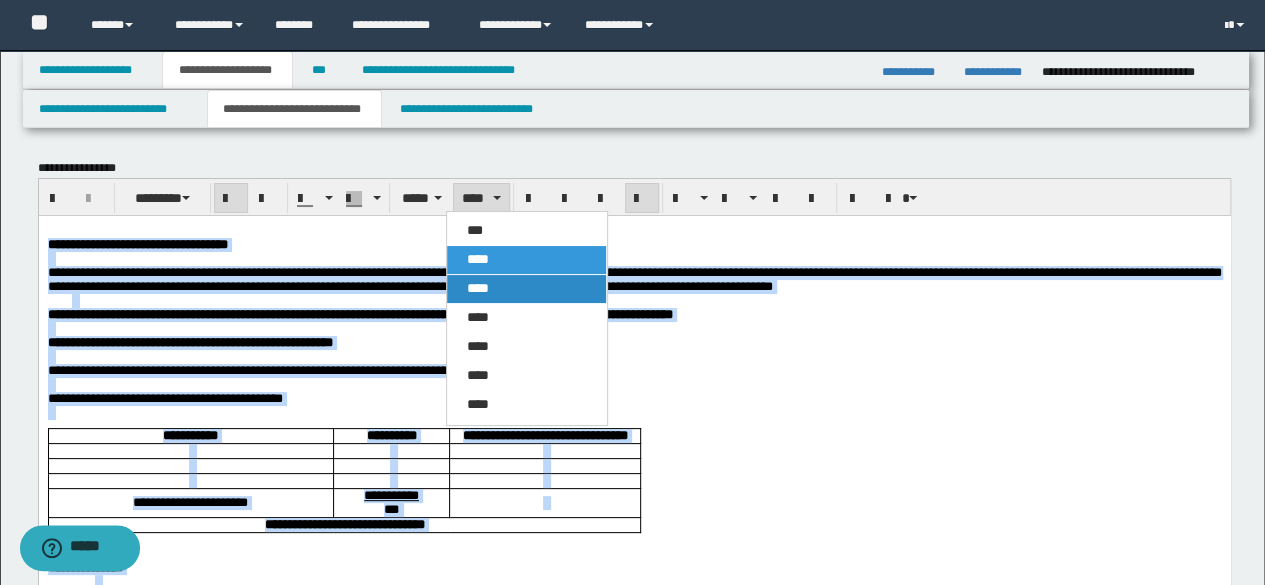 drag, startPoint x: 519, startPoint y: 278, endPoint x: 448, endPoint y: 2, distance: 284.98596 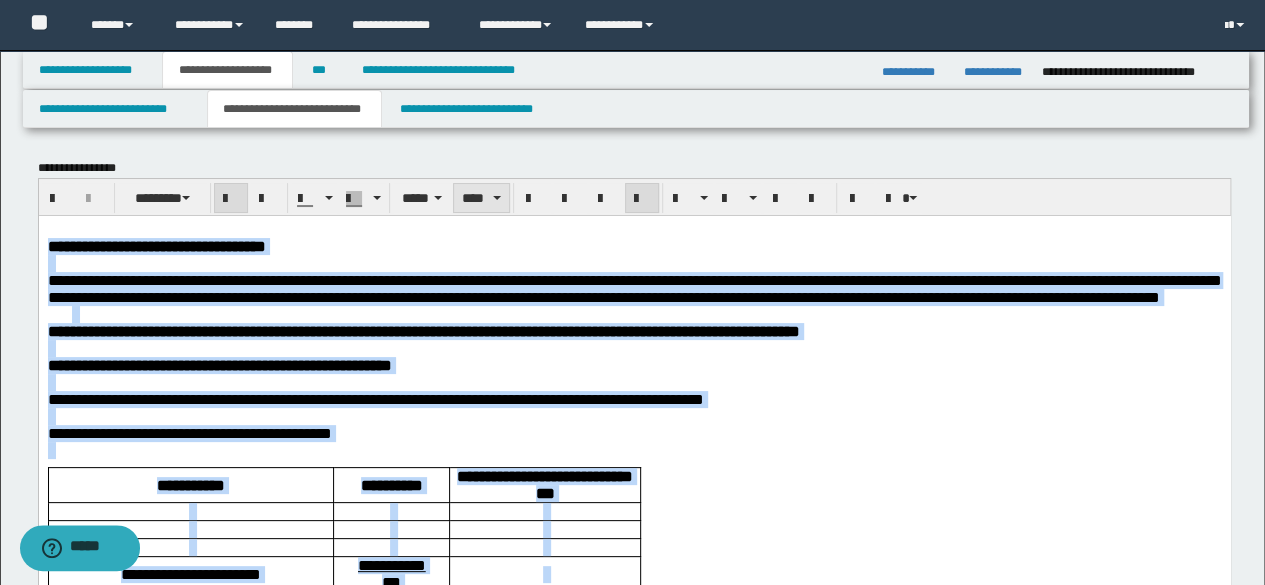click on "****" at bounding box center (481, 198) 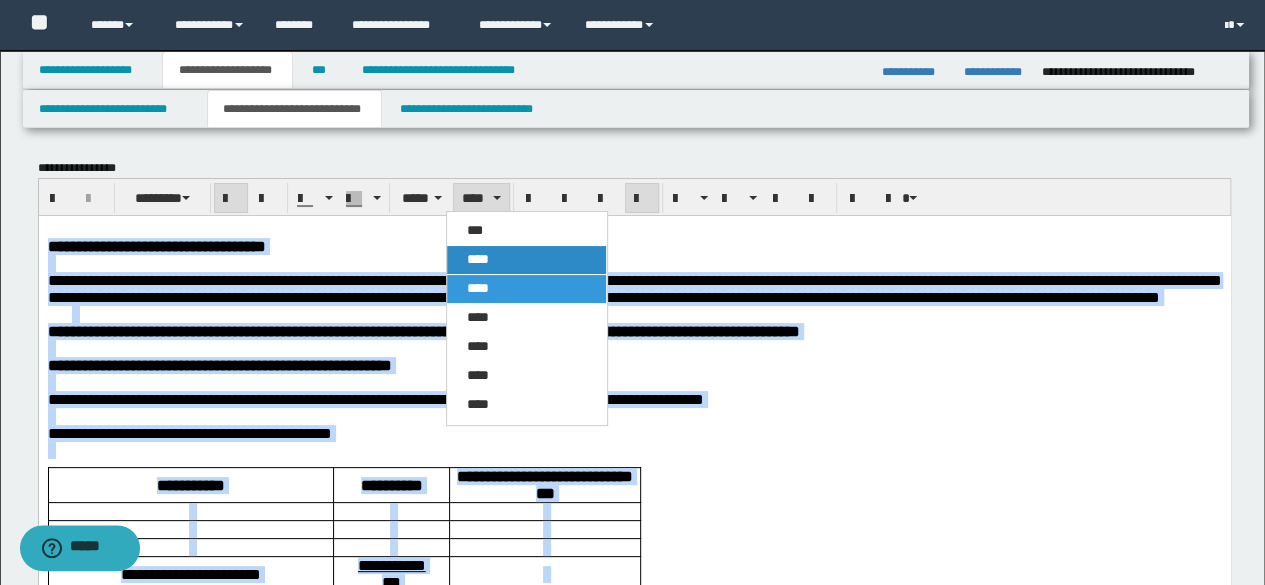 drag, startPoint x: 483, startPoint y: 247, endPoint x: 578, endPoint y: 1, distance: 263.70627 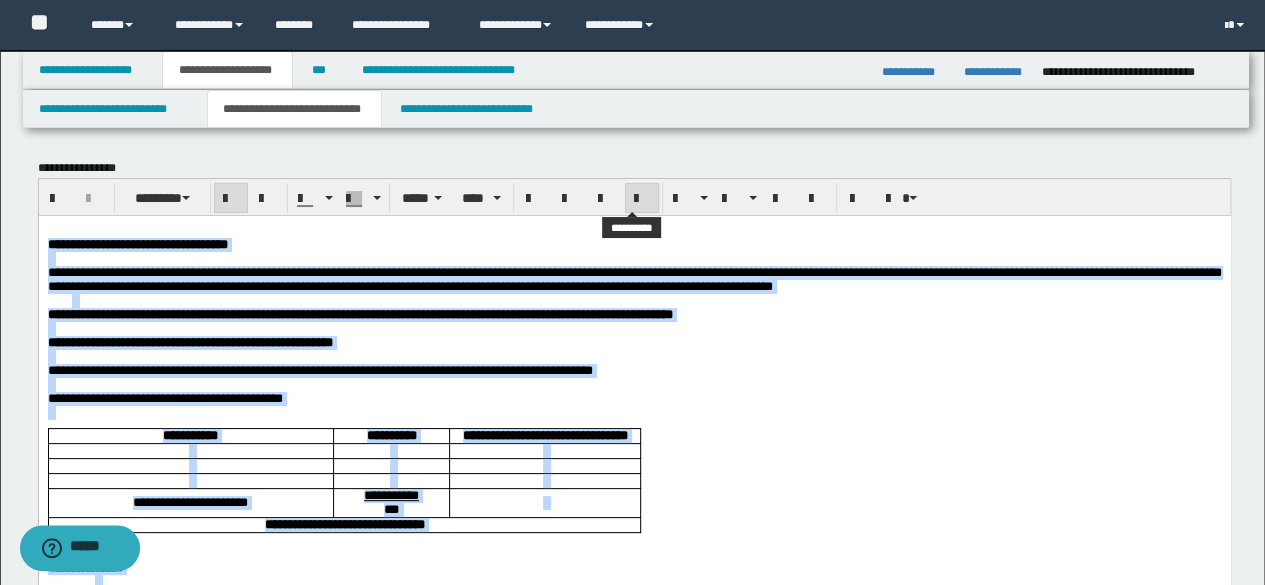 click at bounding box center (642, 199) 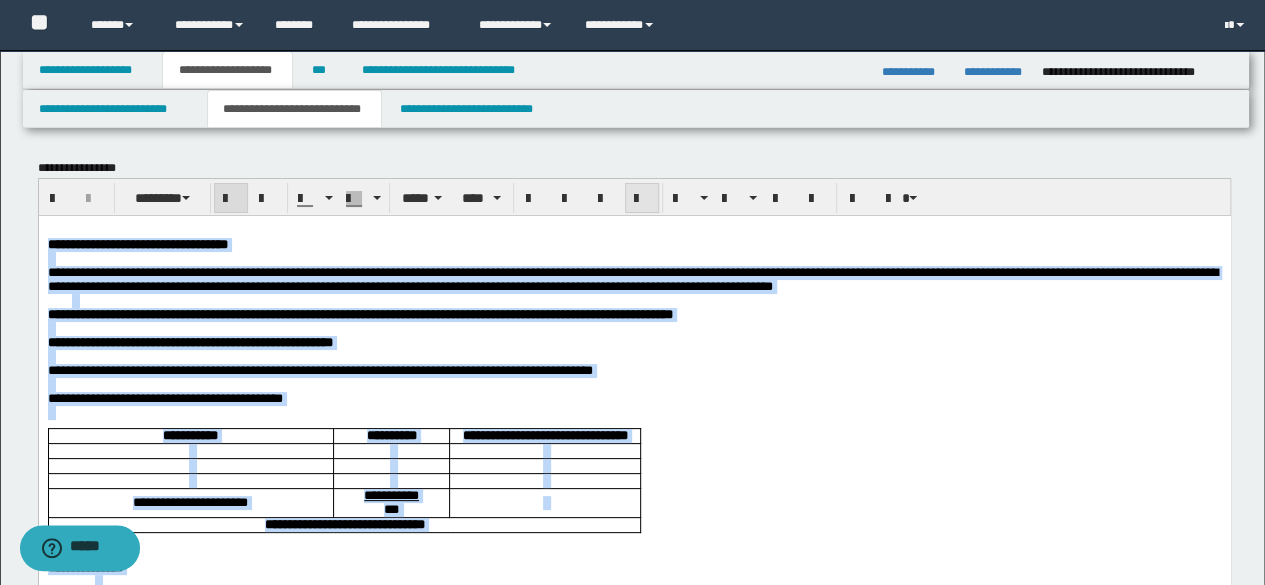 click at bounding box center [642, 199] 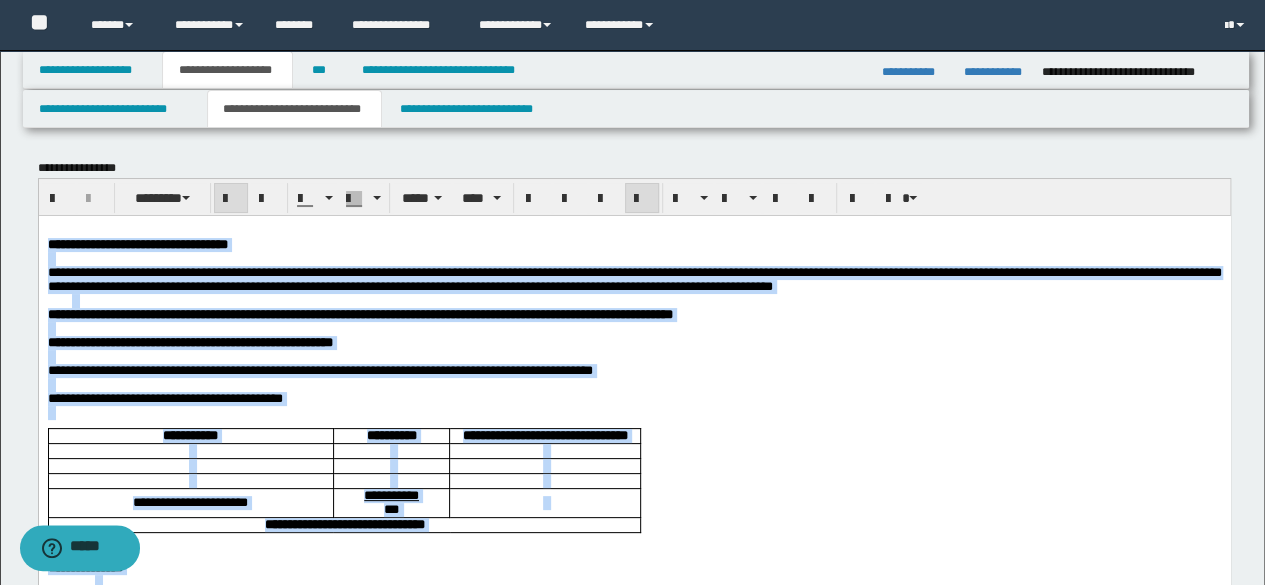 click on "**********" at bounding box center [634, 244] 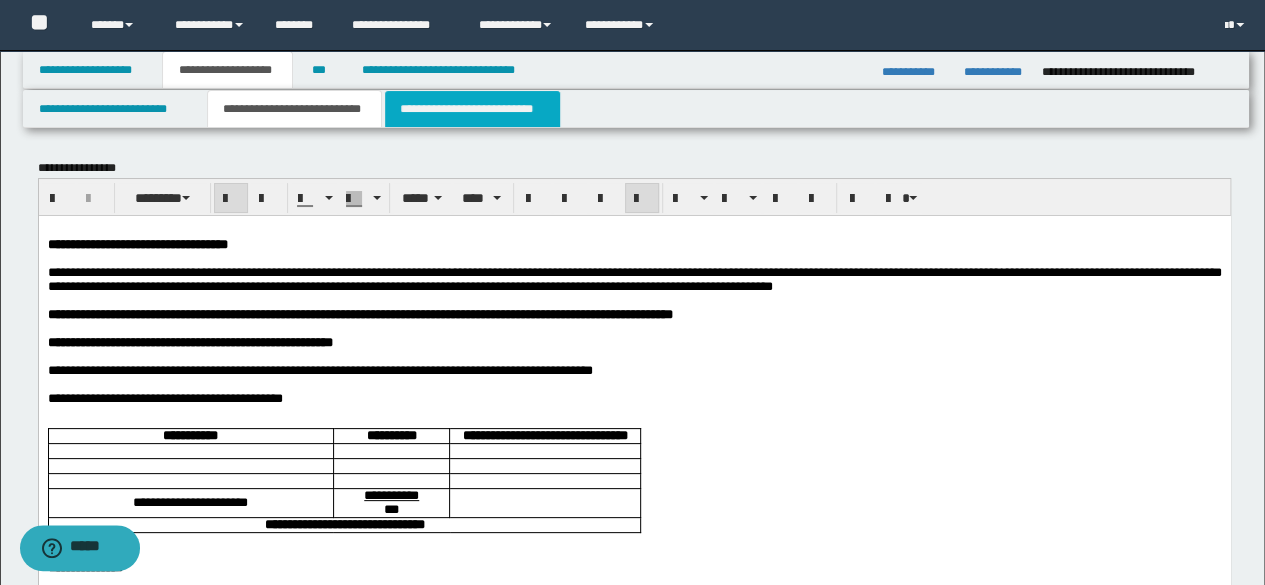 click on "**********" at bounding box center [472, 109] 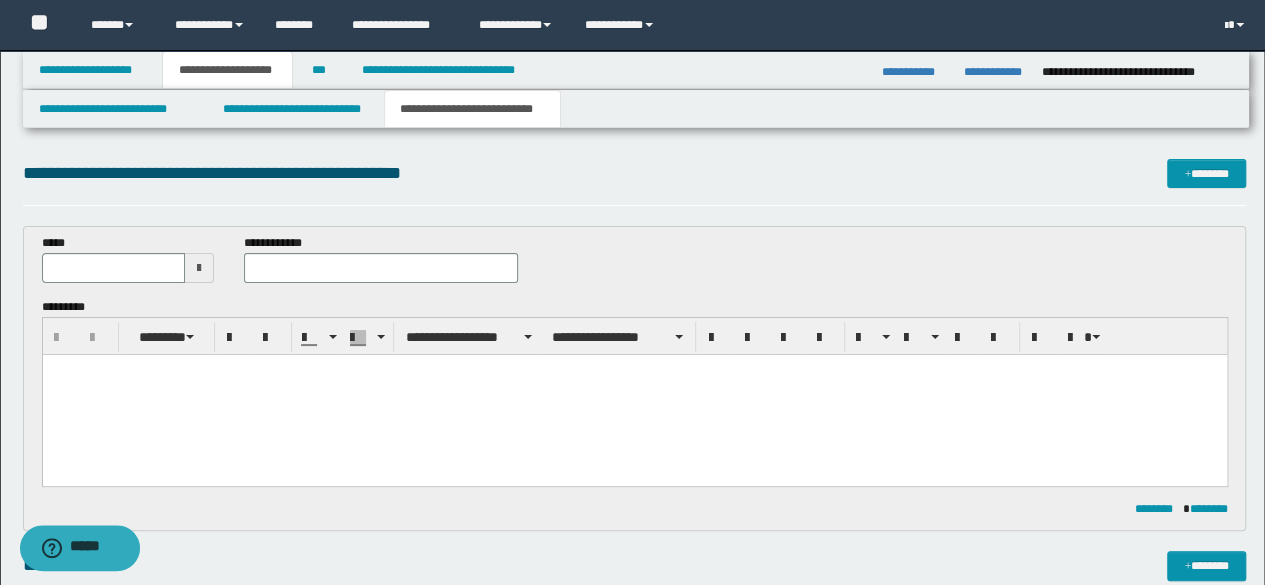 scroll, scrollTop: 0, scrollLeft: 0, axis: both 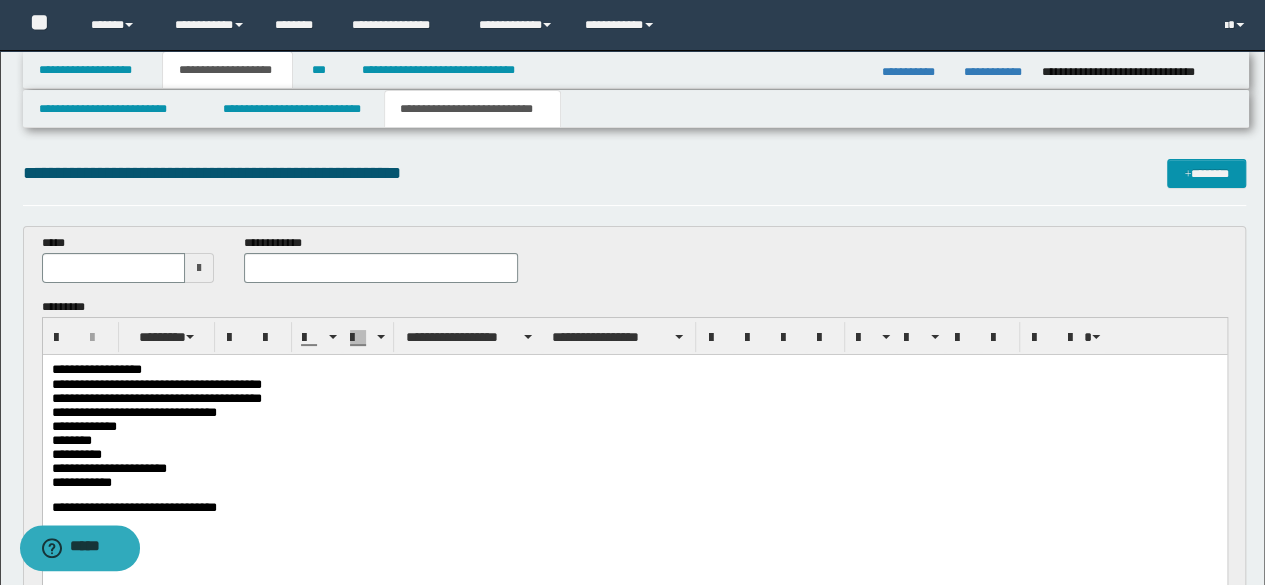 drag, startPoint x: 167, startPoint y: 367, endPoint x: 0, endPoint y: 394, distance: 169.16855 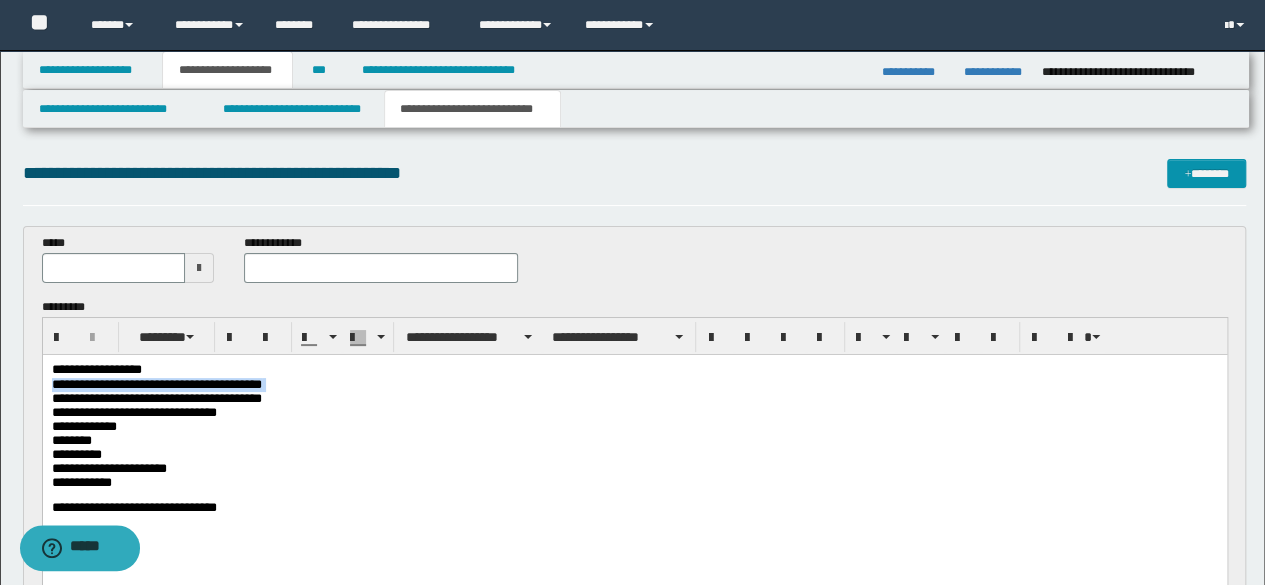 click on "**********" at bounding box center [634, 369] 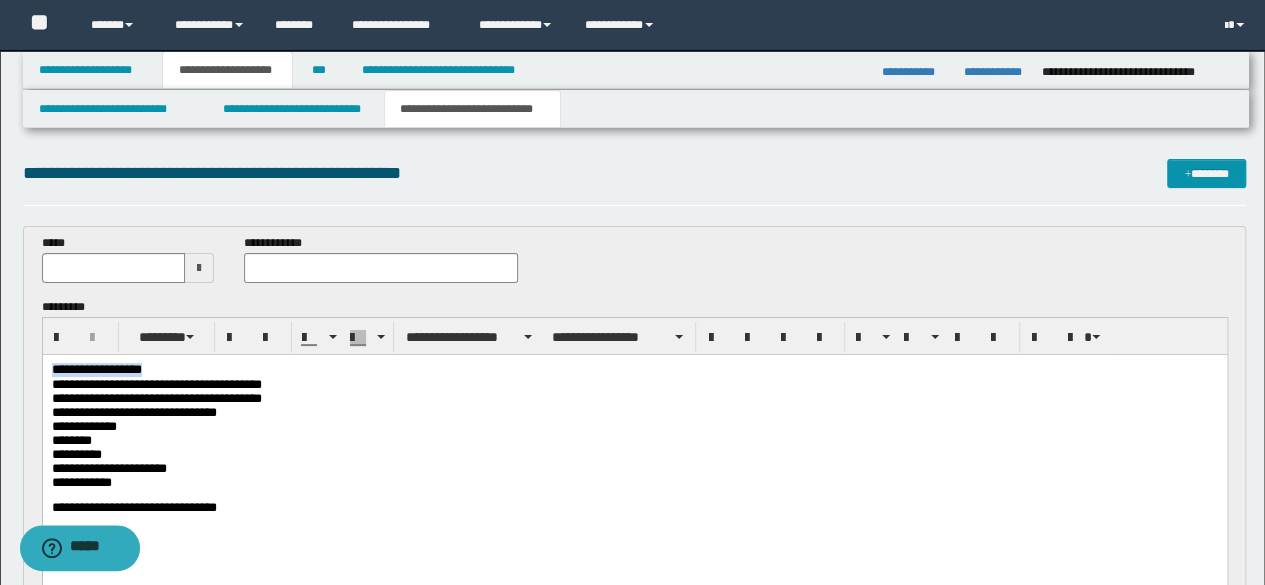 drag, startPoint x: 161, startPoint y: 368, endPoint x: 82, endPoint y: 721, distance: 361.73193 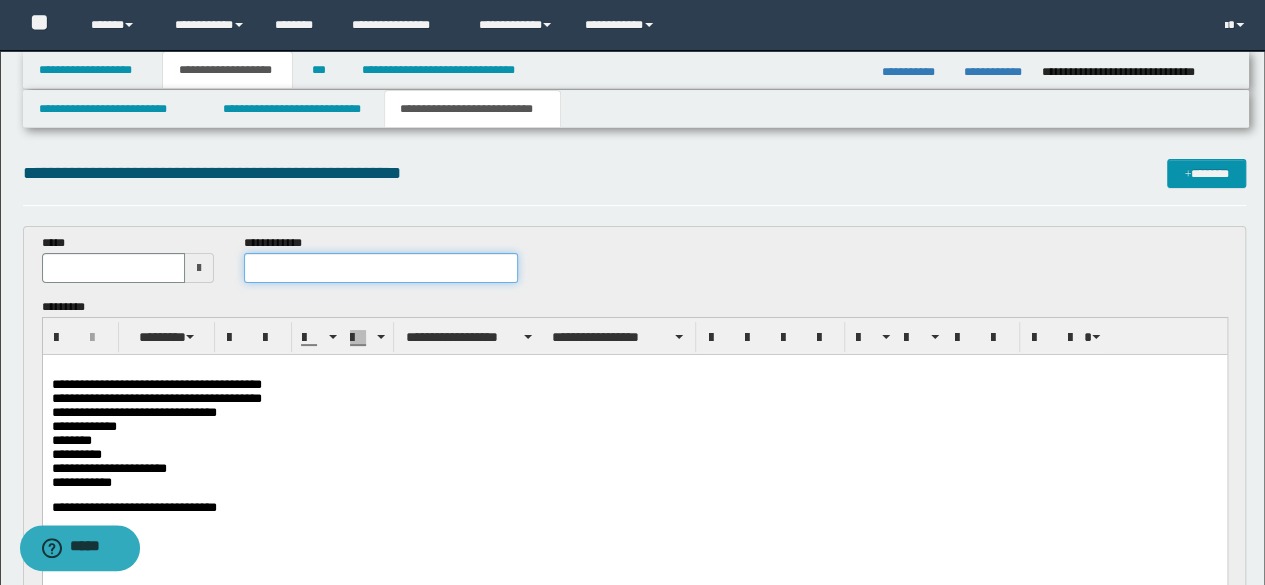 drag, startPoint x: 254, startPoint y: 279, endPoint x: 220, endPoint y: 279, distance: 34 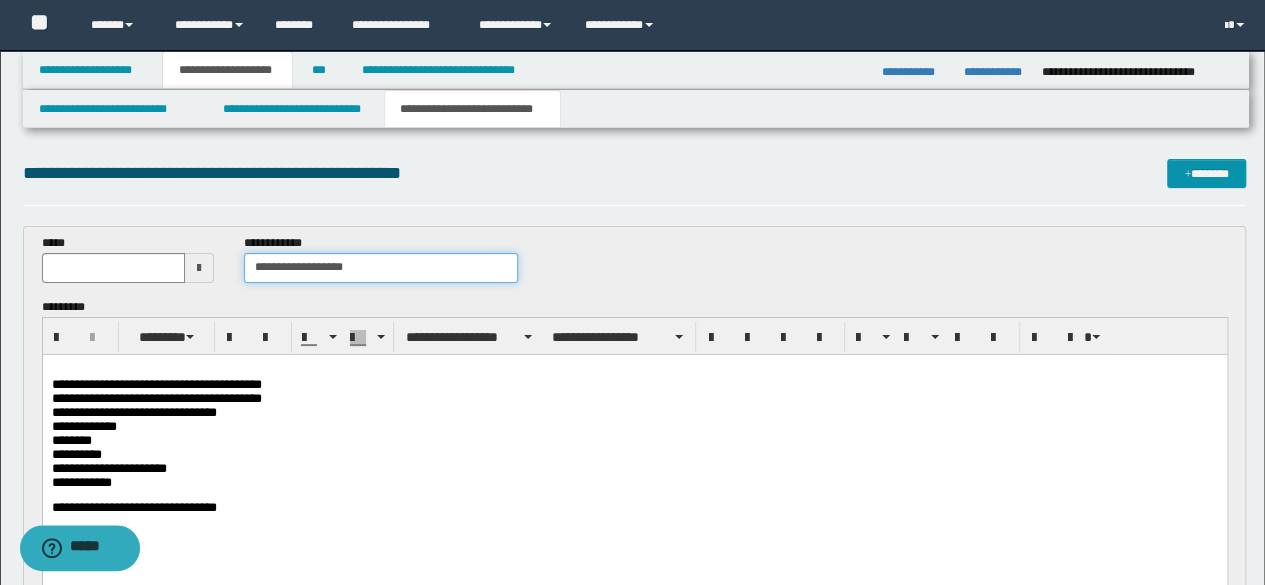 type 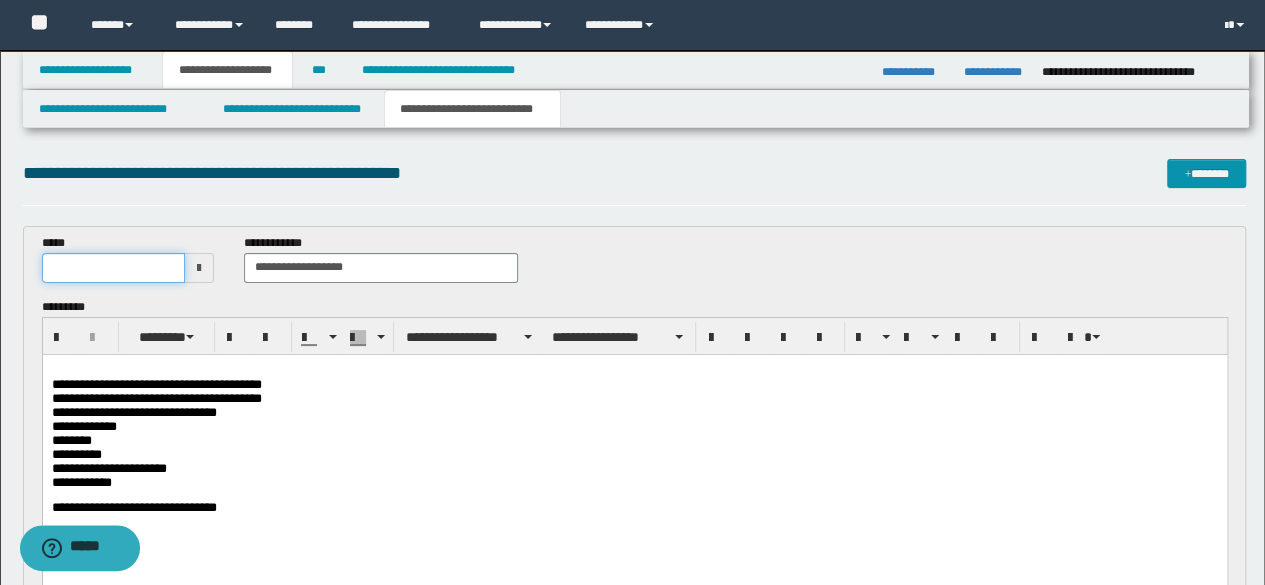 click at bounding box center (114, 268) 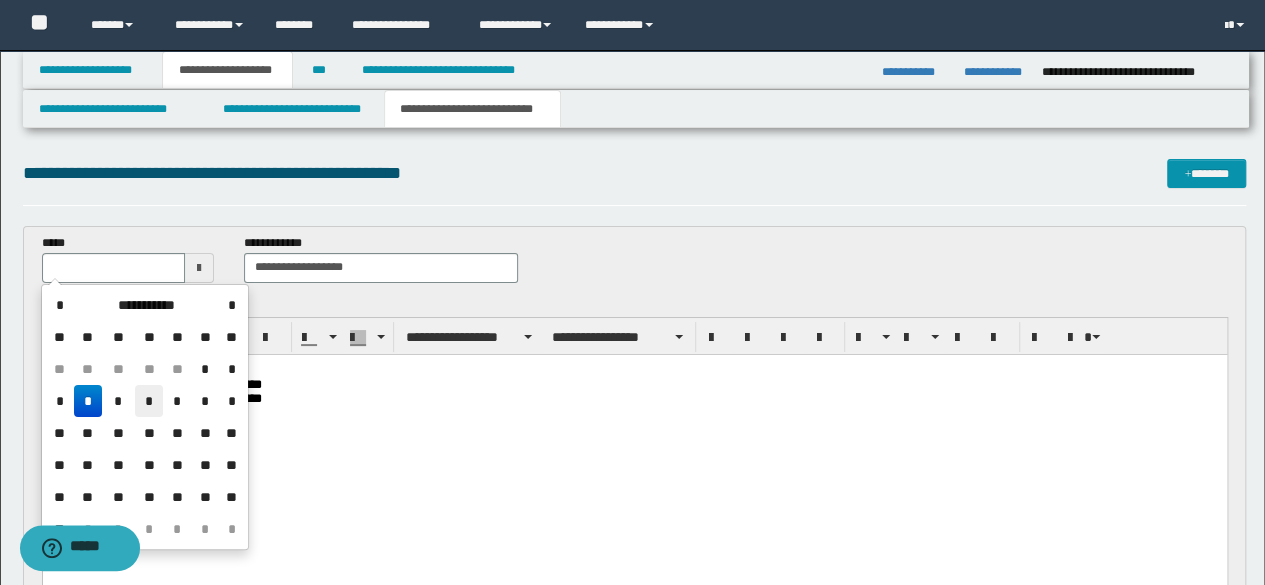 click on "*" at bounding box center (149, 401) 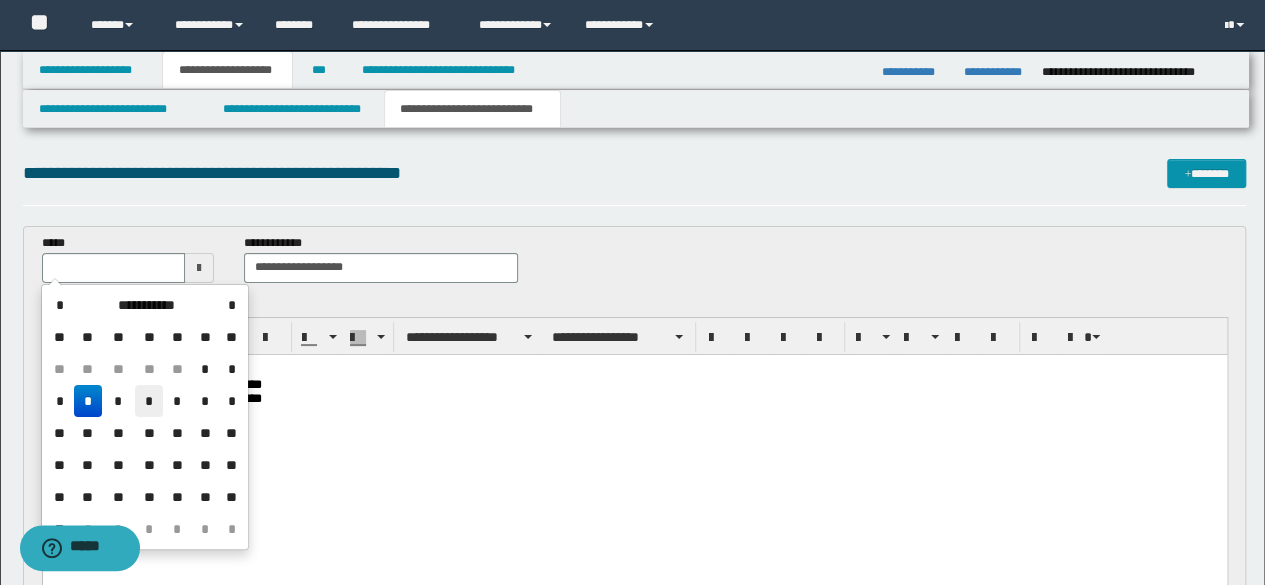 type on "**********" 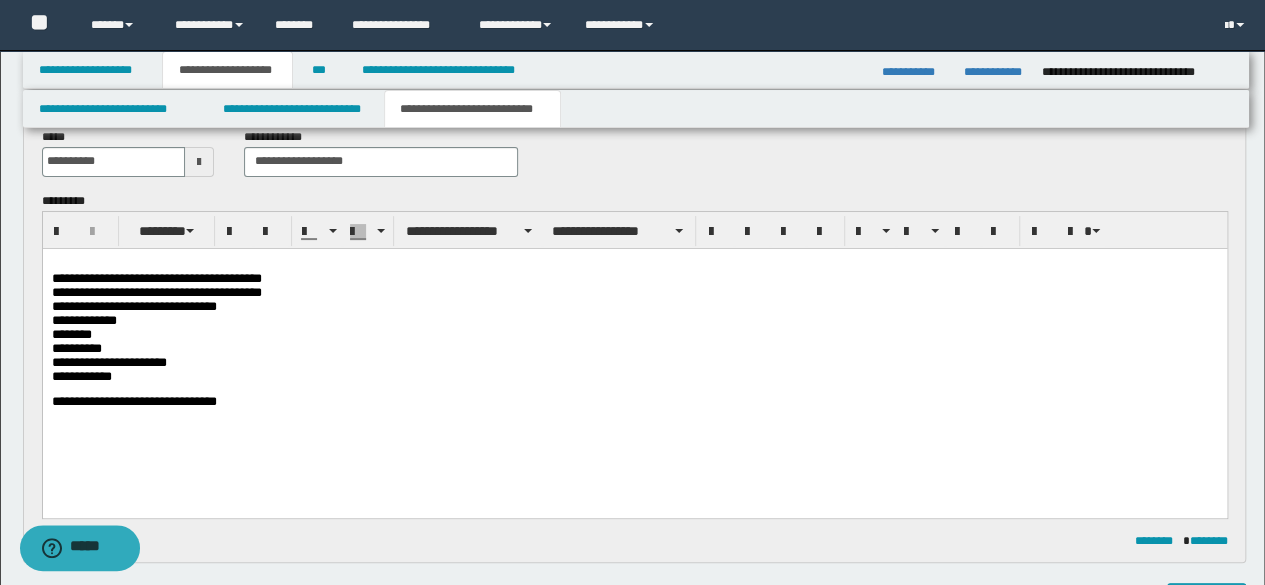scroll, scrollTop: 200, scrollLeft: 0, axis: vertical 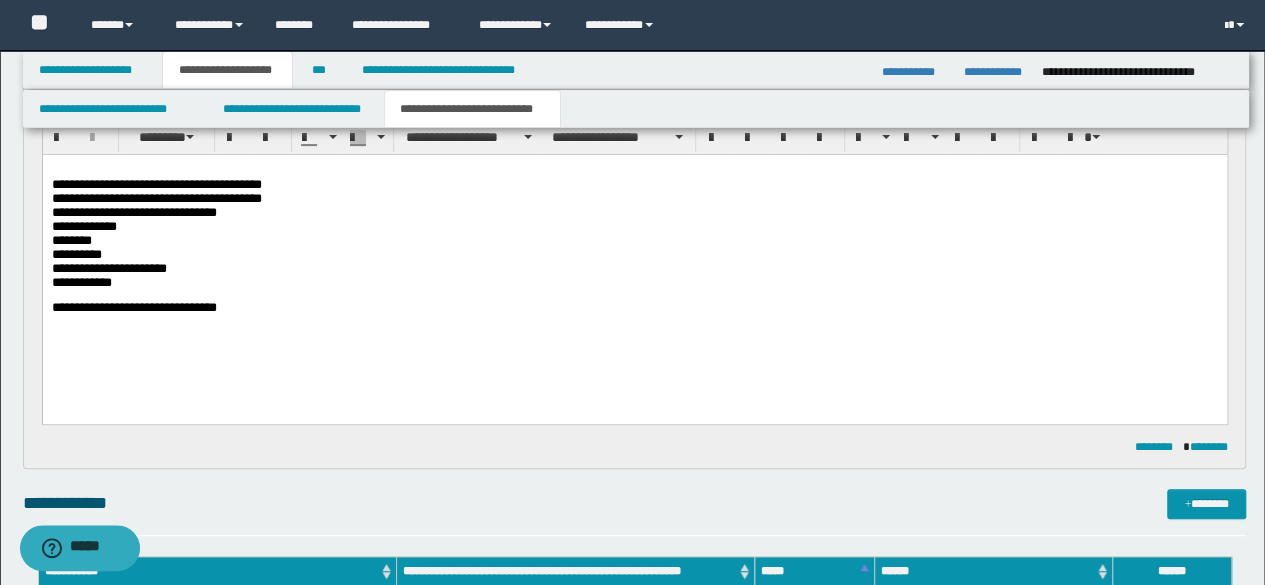drag, startPoint x: 250, startPoint y: 398, endPoint x: 157, endPoint y: 395, distance: 93.04838 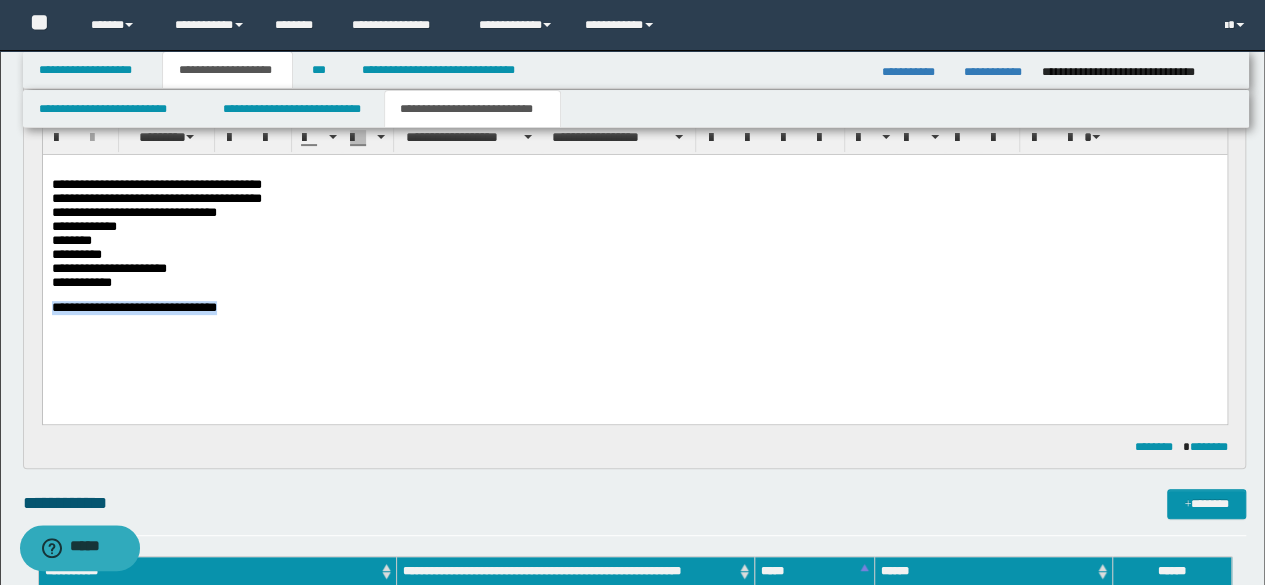 drag, startPoint x: 305, startPoint y: 323, endPoint x: 0, endPoint y: 352, distance: 306.37558 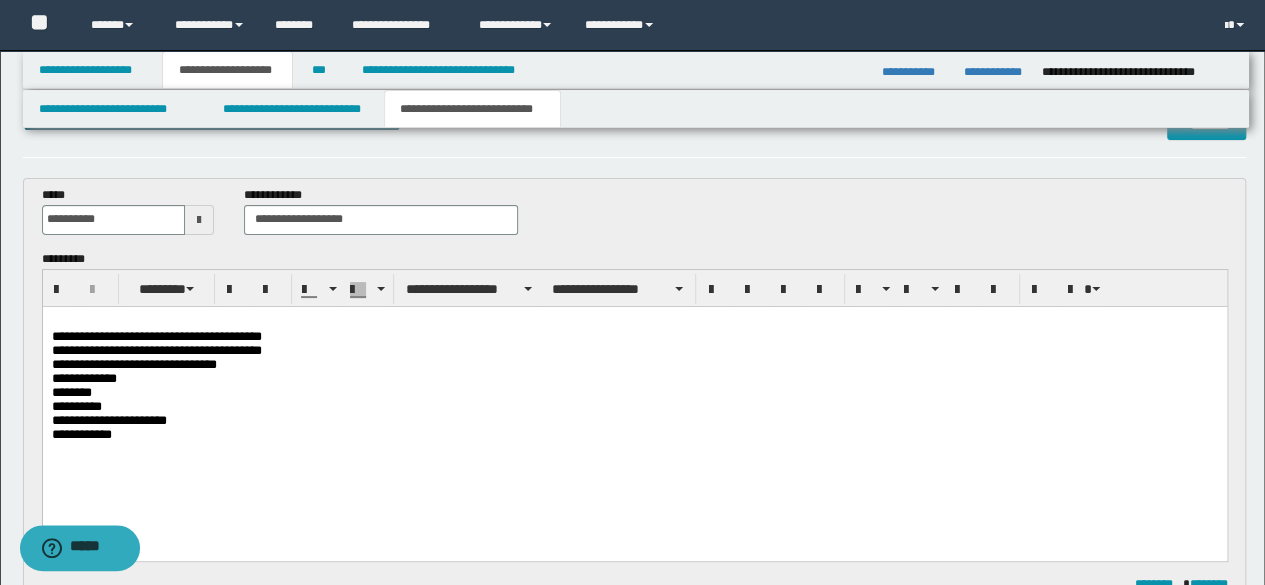 scroll, scrollTop: 0, scrollLeft: 0, axis: both 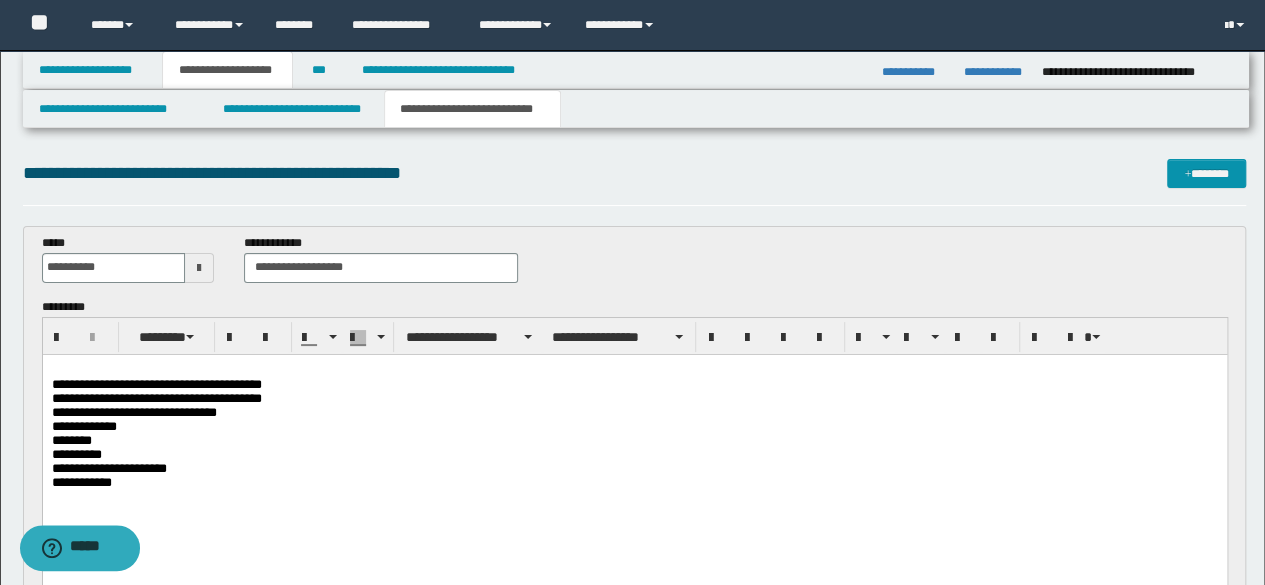click on "**********" at bounding box center [635, 173] 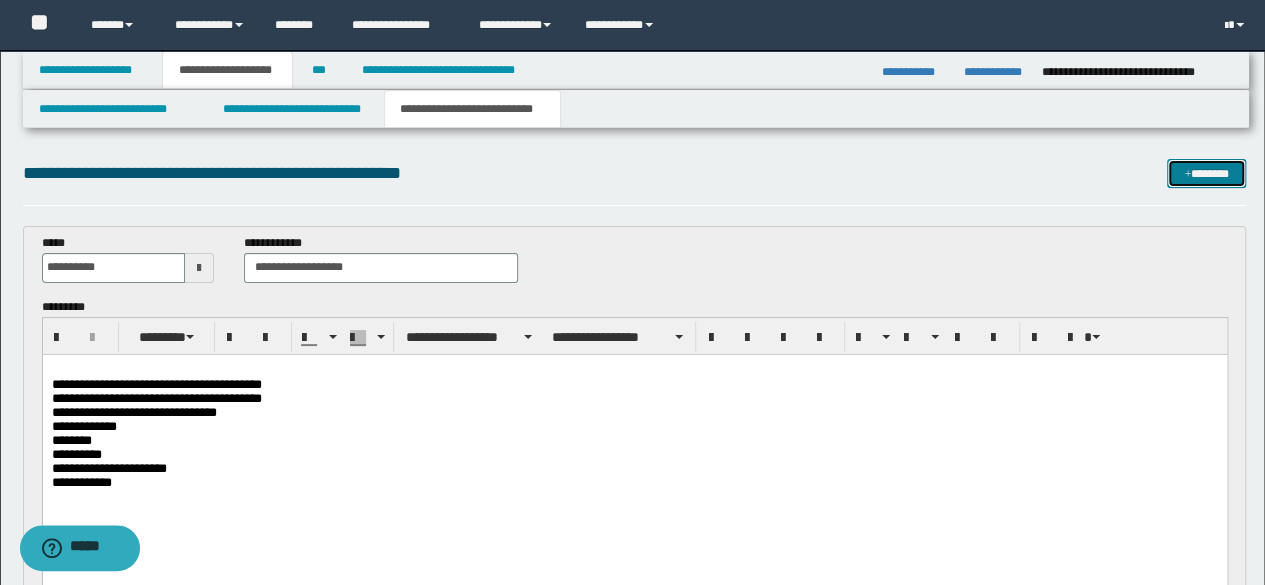 click at bounding box center (1187, 175) 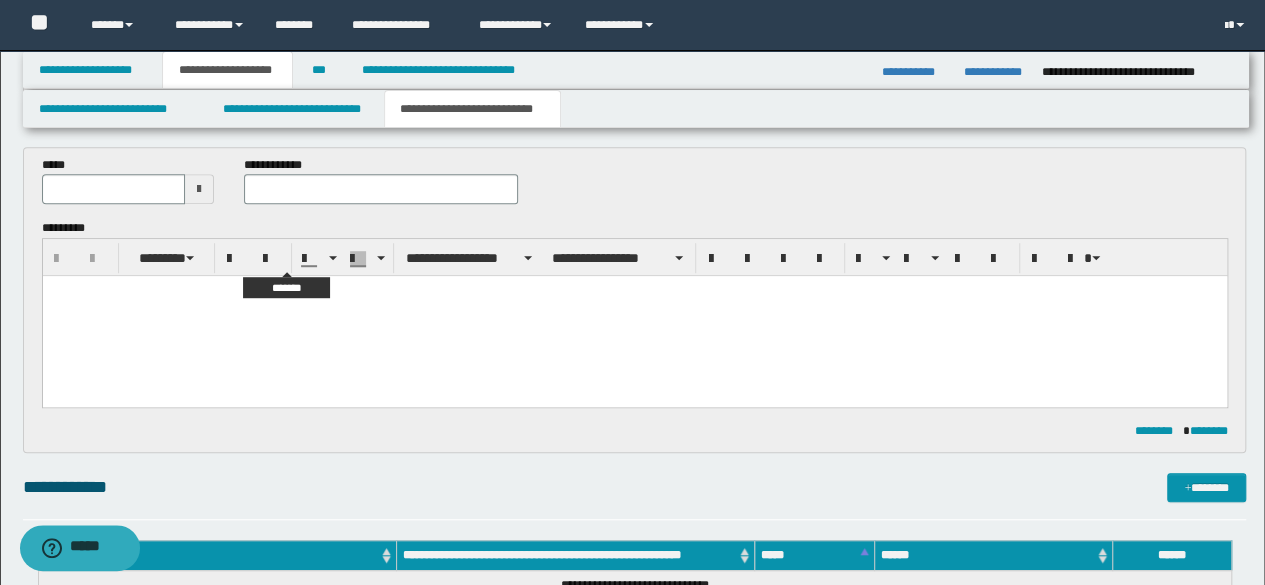scroll, scrollTop: 500, scrollLeft: 0, axis: vertical 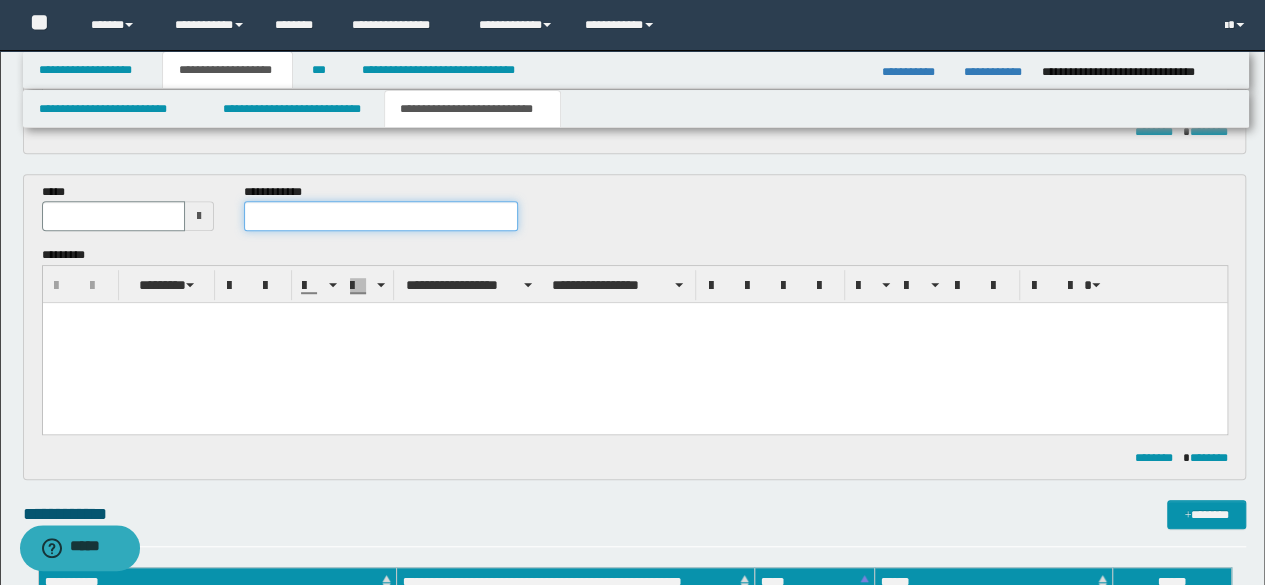 click at bounding box center (381, 216) 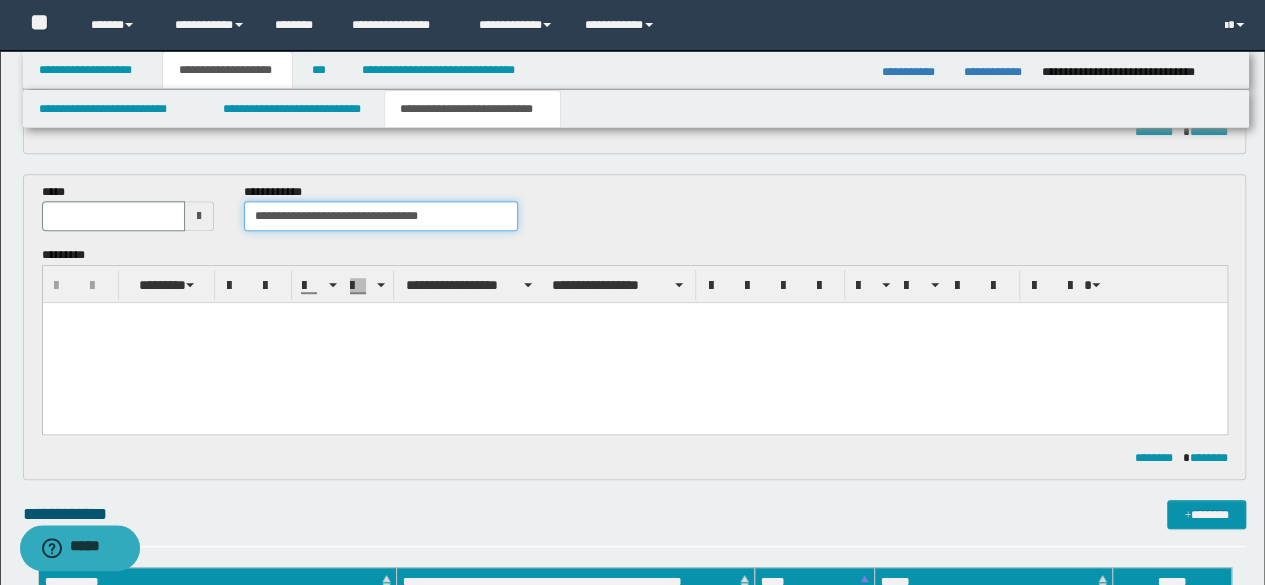 type on "**********" 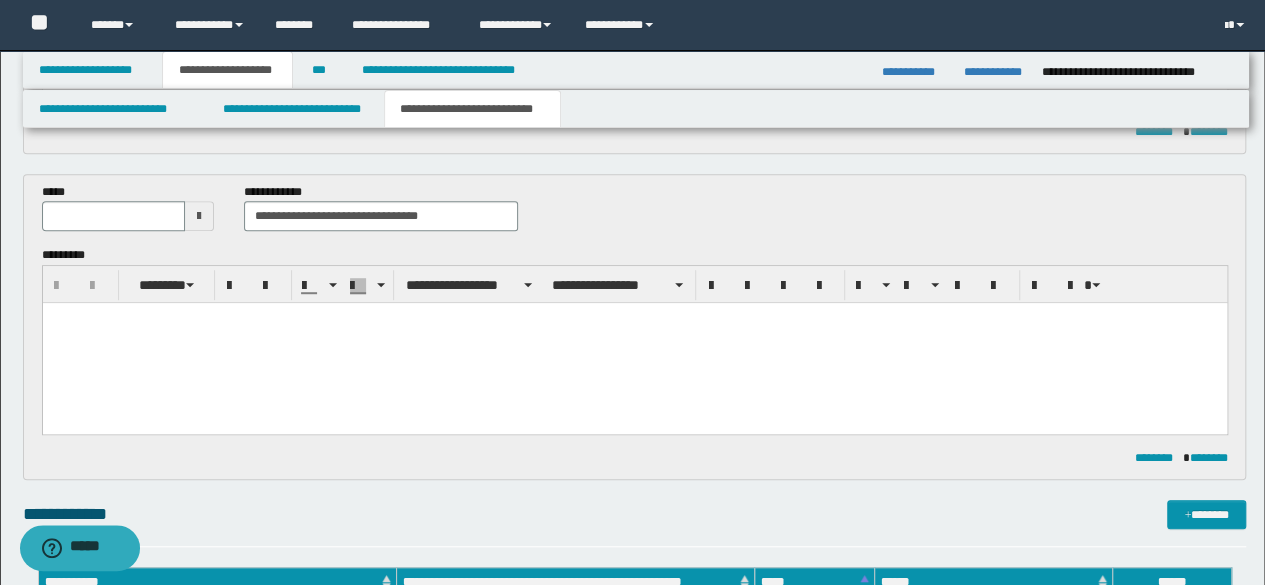 click at bounding box center (199, 216) 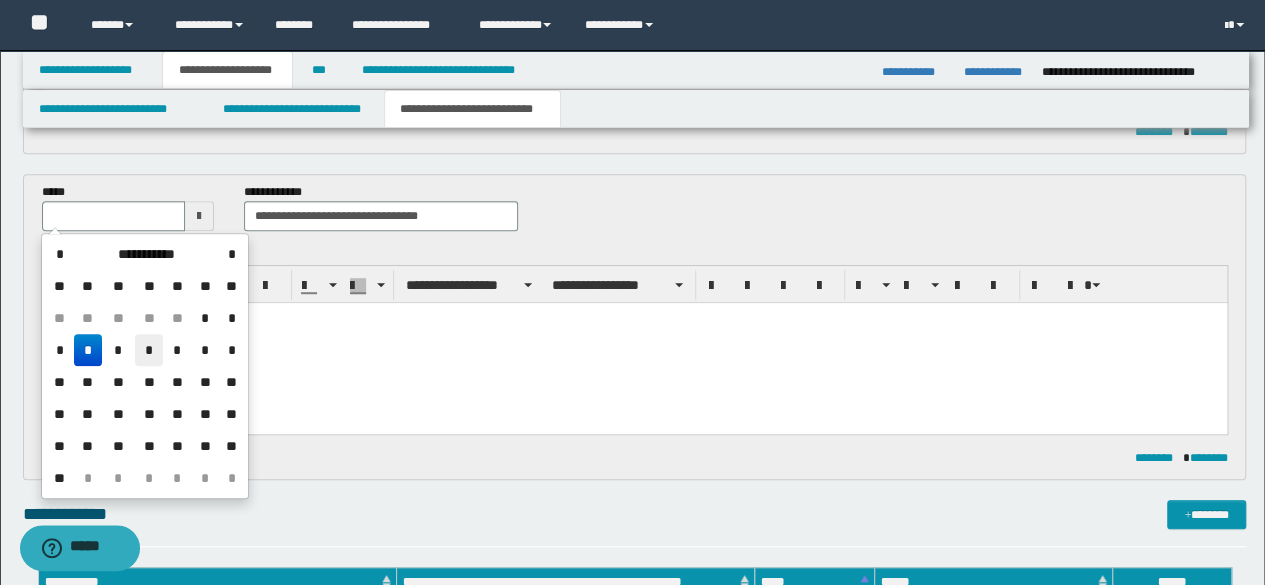 click on "*" at bounding box center (149, 350) 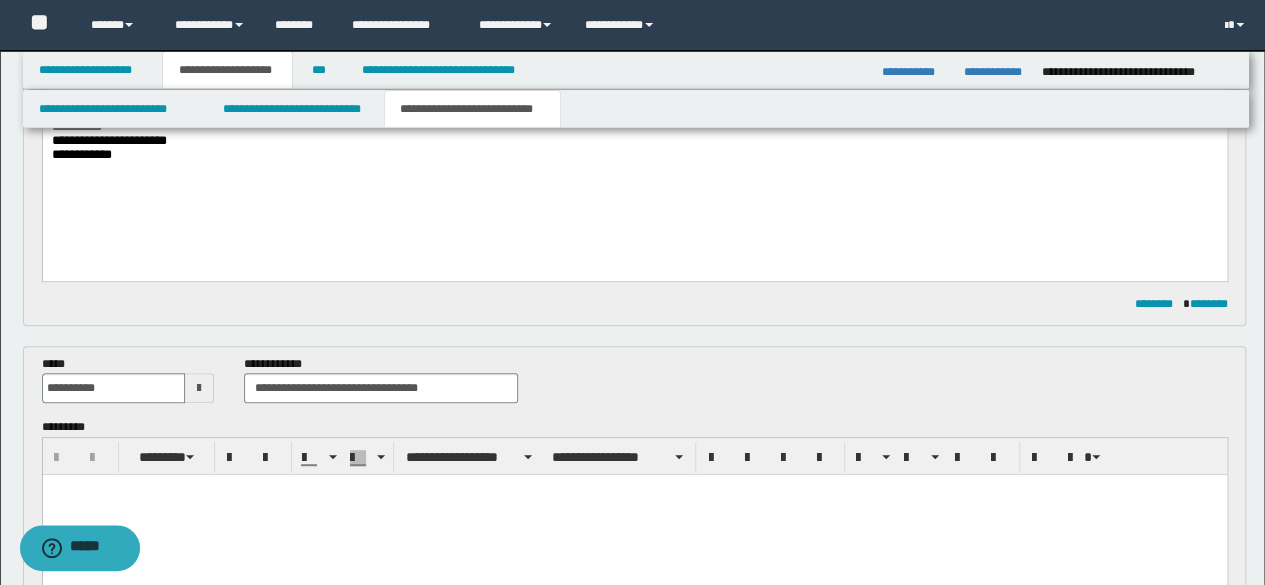 scroll, scrollTop: 200, scrollLeft: 0, axis: vertical 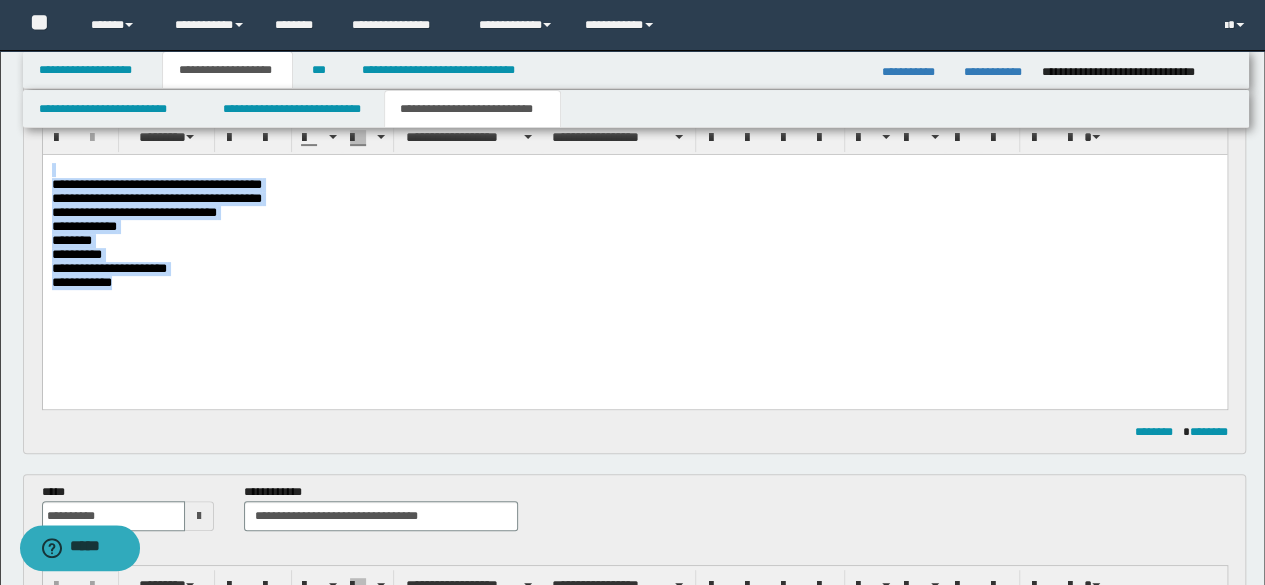 drag, startPoint x: 136, startPoint y: 307, endPoint x: 57, endPoint y: 328, distance: 81.7435 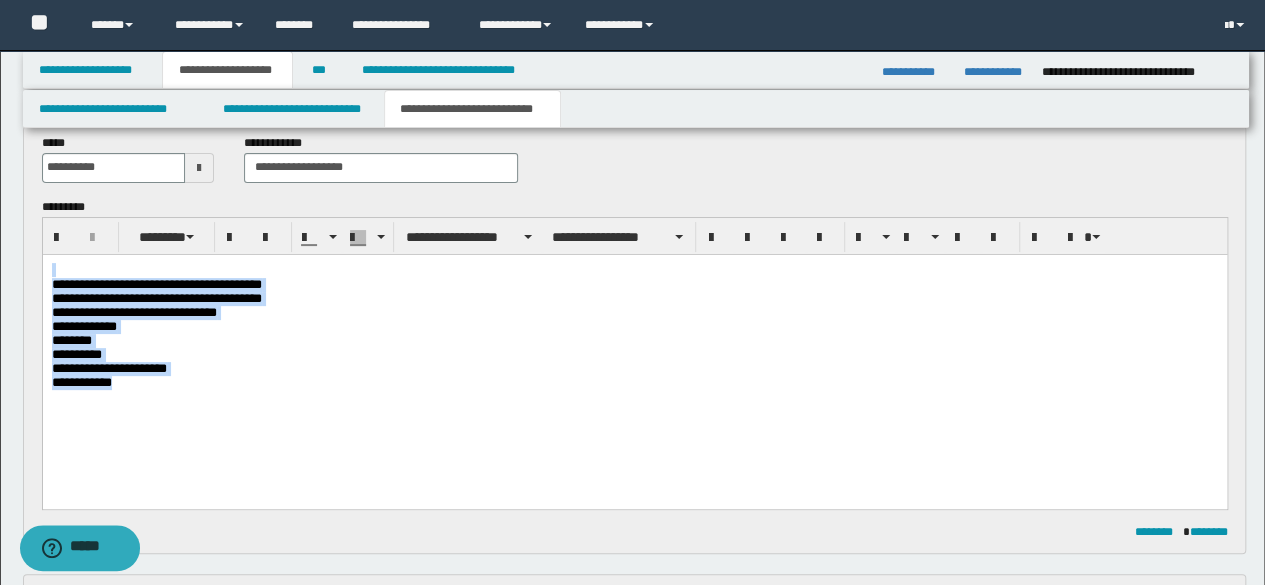 click on "**********" at bounding box center (634, 338) 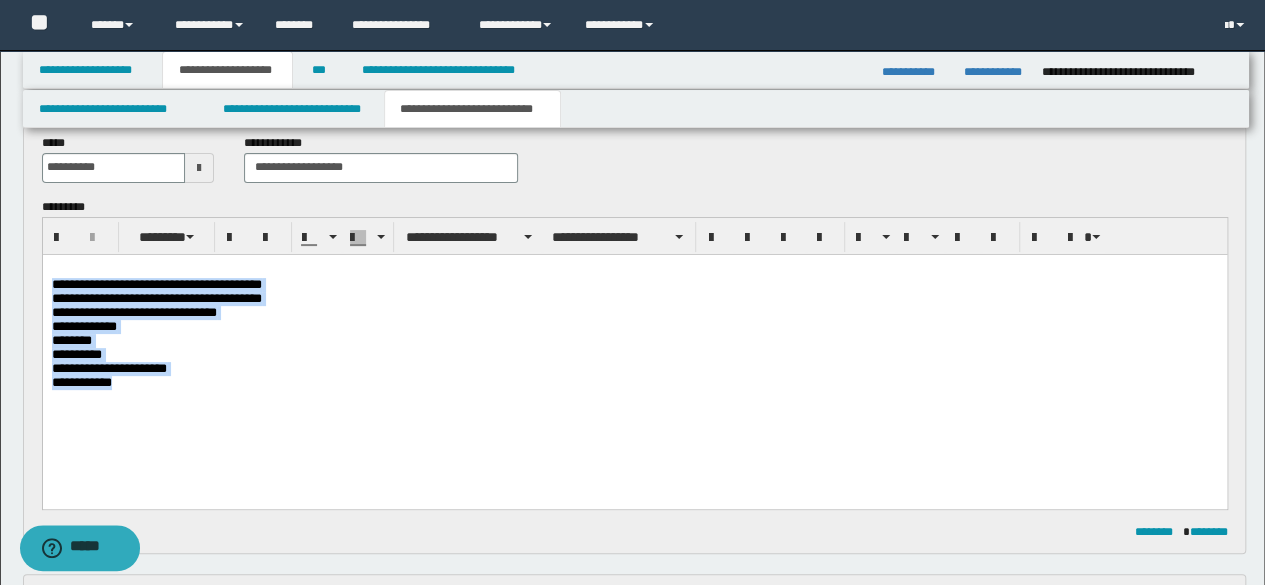 drag, startPoint x: 168, startPoint y: 400, endPoint x: 37, endPoint y: 286, distance: 173.65771 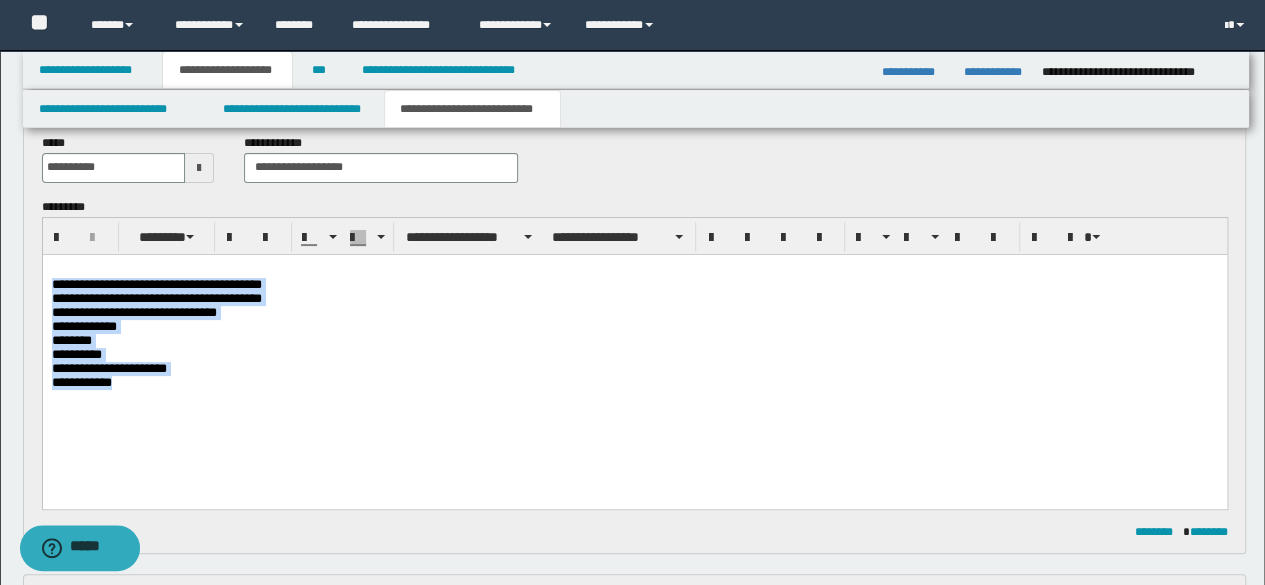click on "**********" at bounding box center (634, 356) 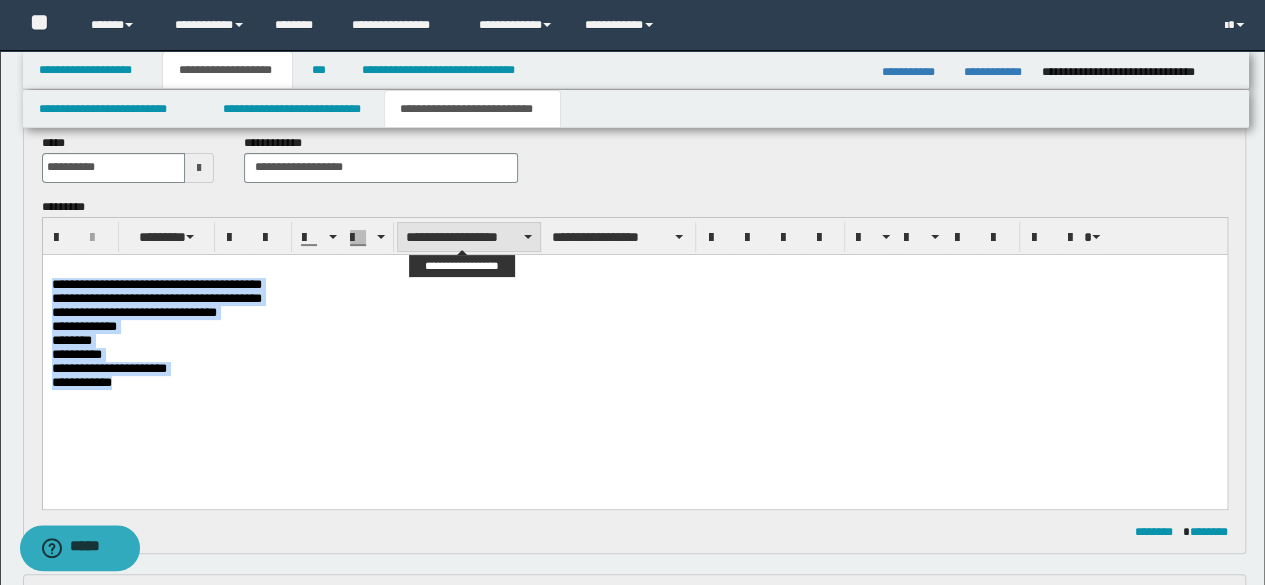 click on "**********" at bounding box center (469, 237) 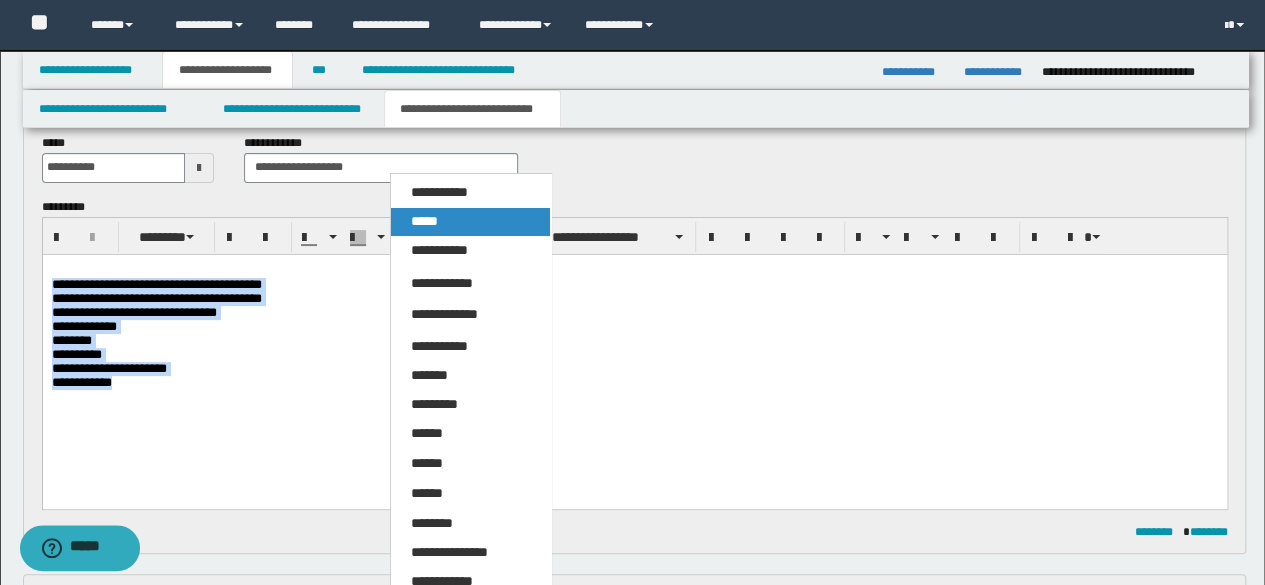 click on "*****" at bounding box center (470, 222) 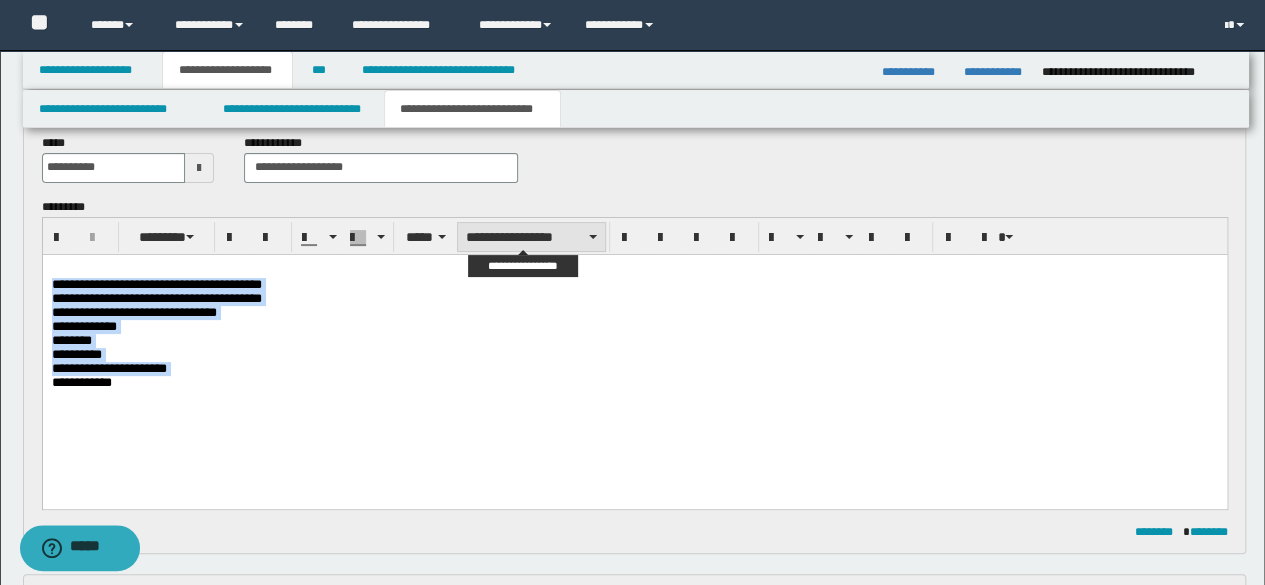 click on "**********" at bounding box center (531, 237) 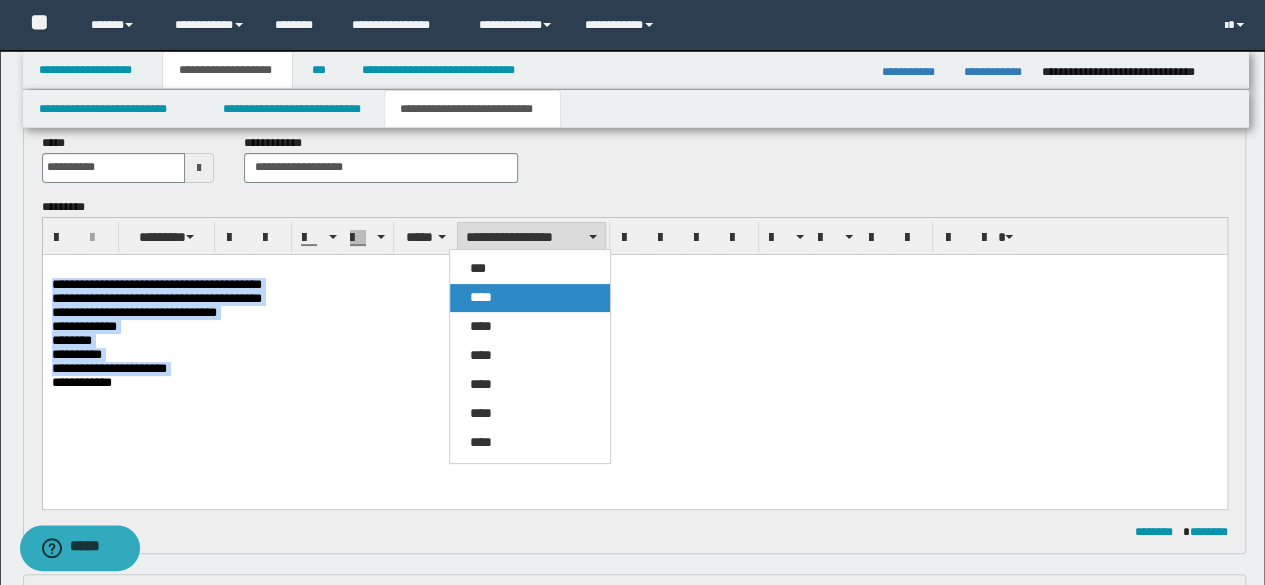 drag, startPoint x: 508, startPoint y: 294, endPoint x: 465, endPoint y: 90, distance: 208.48262 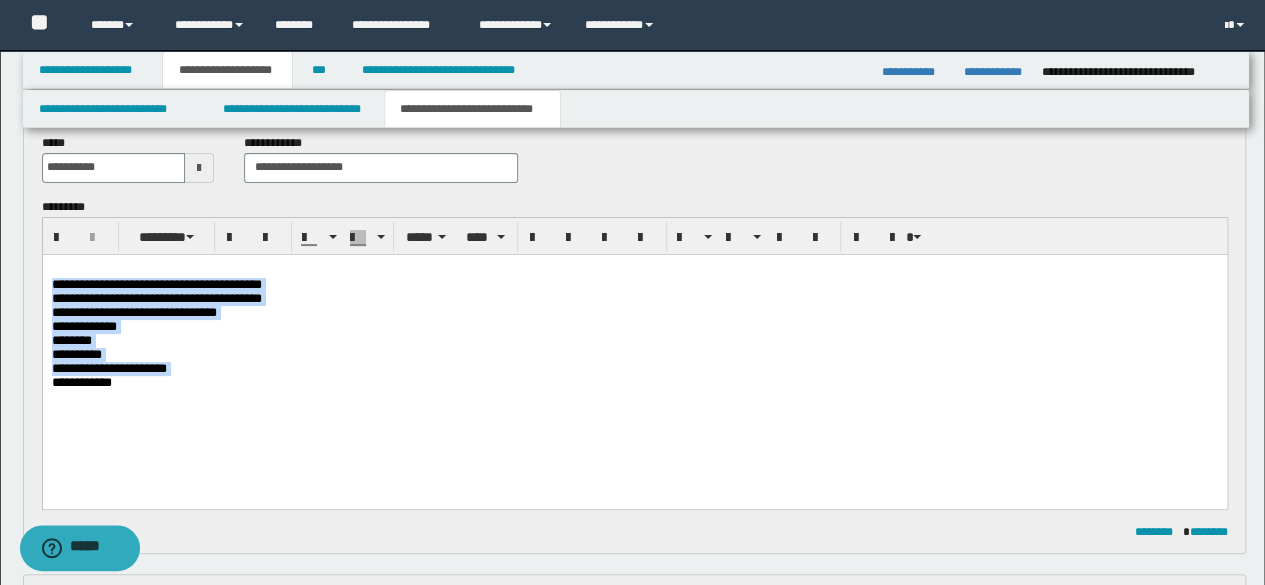 click on "**********" at bounding box center [634, 338] 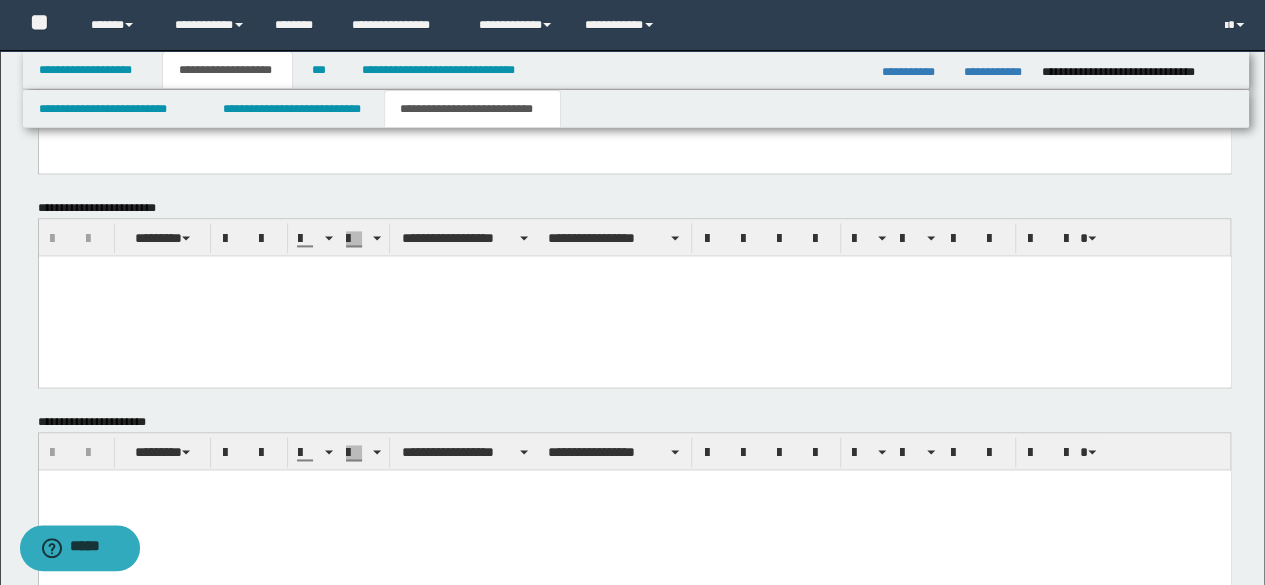 scroll, scrollTop: 1367, scrollLeft: 0, axis: vertical 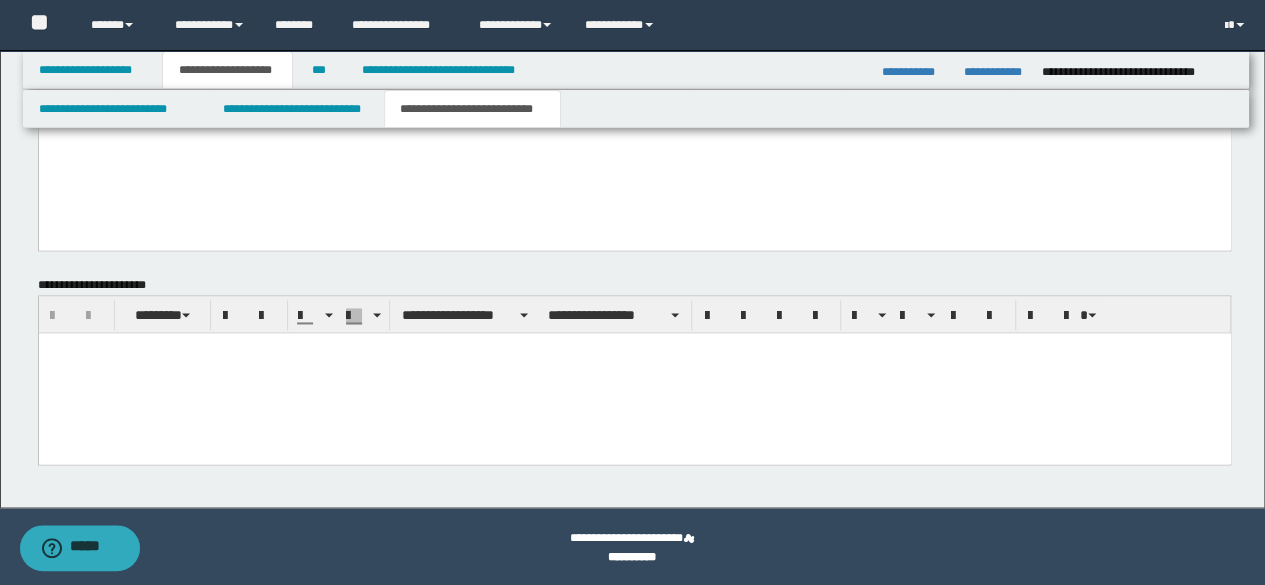click at bounding box center [634, 373] 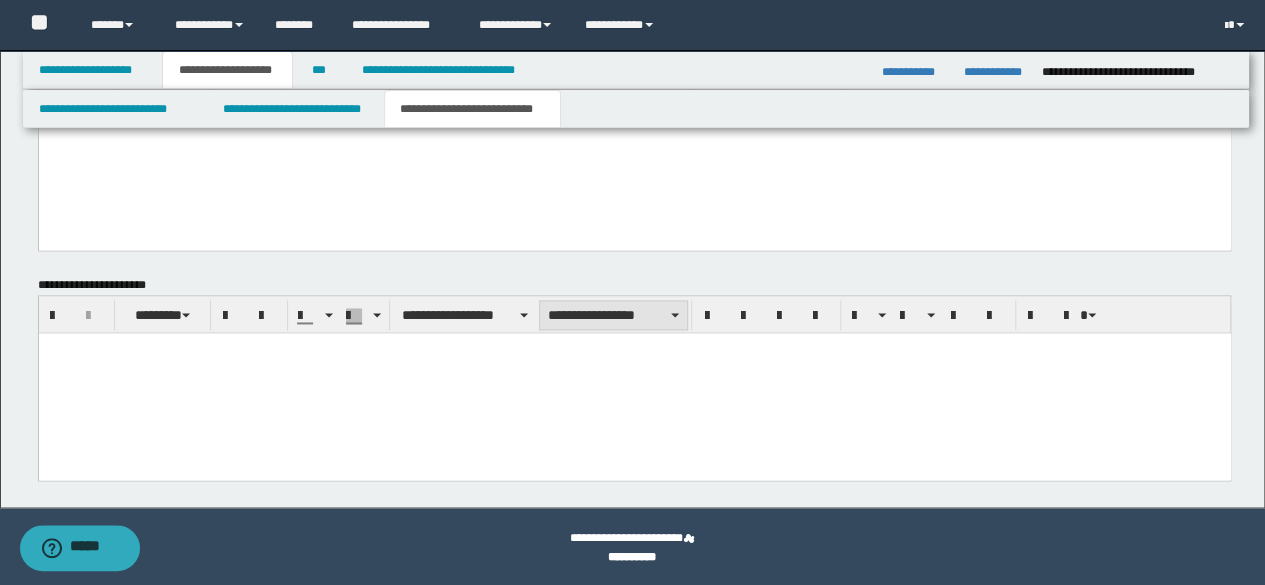 type 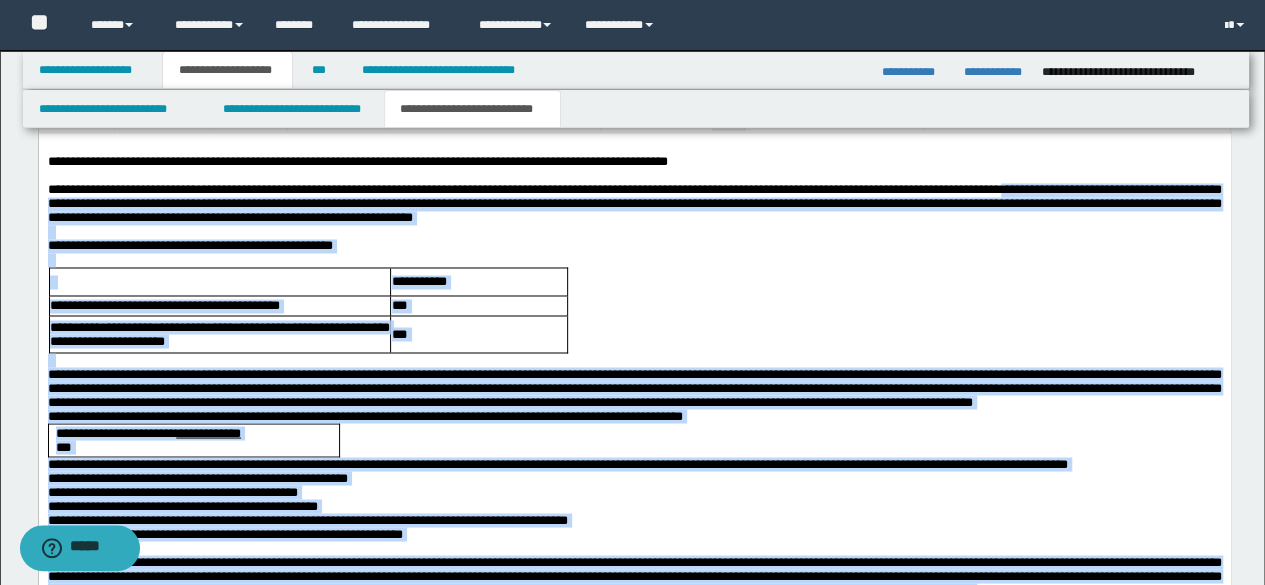scroll, scrollTop: 1367, scrollLeft: 0, axis: vertical 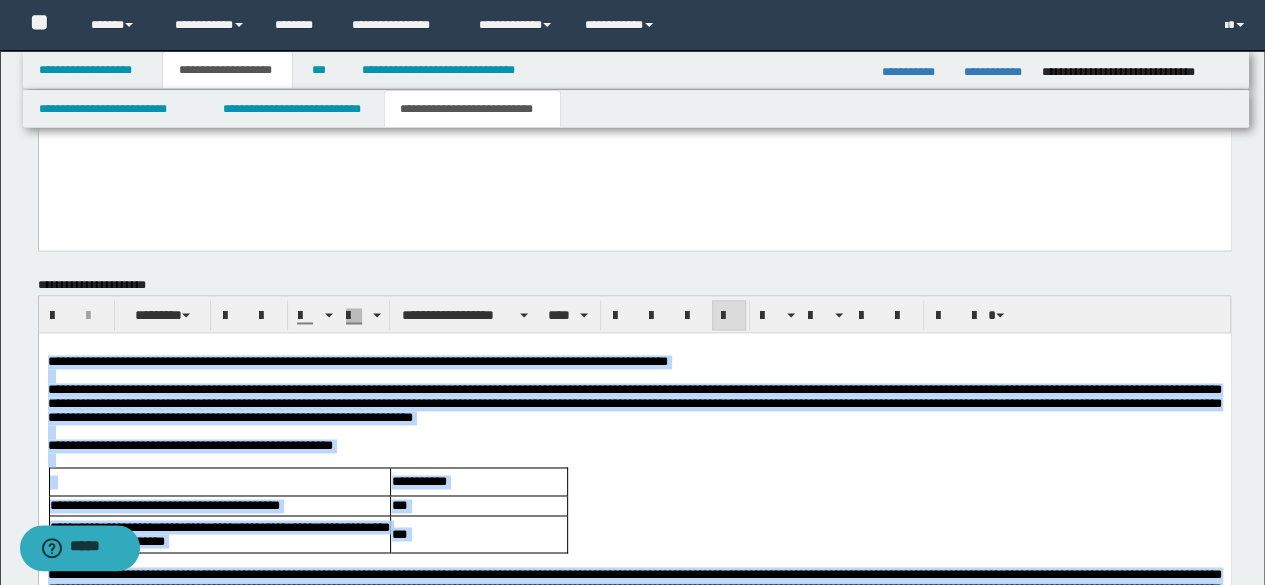 drag, startPoint x: 210, startPoint y: 1215, endPoint x: 74, endPoint y: 687, distance: 545.2339 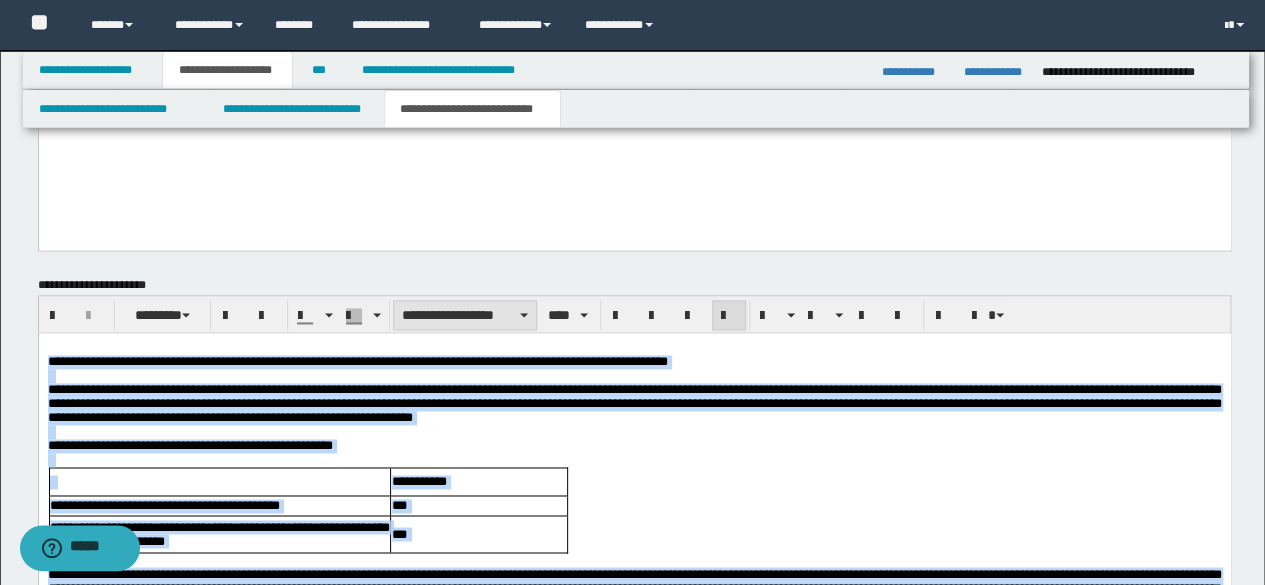 click on "**********" at bounding box center [465, 315] 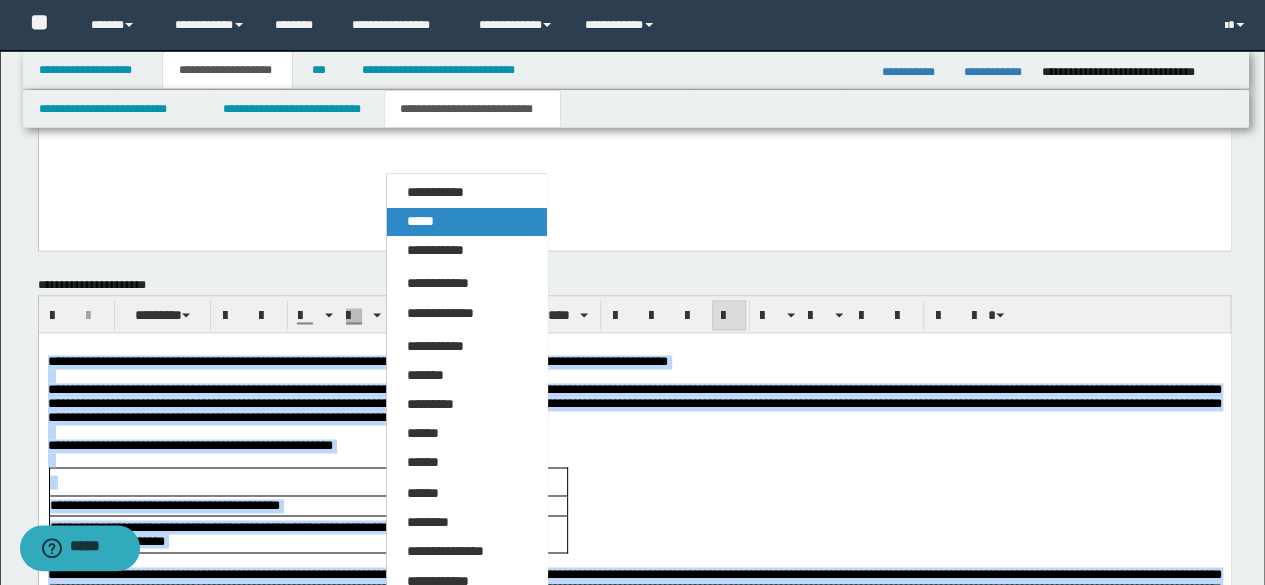 click on "*****" at bounding box center (466, 222) 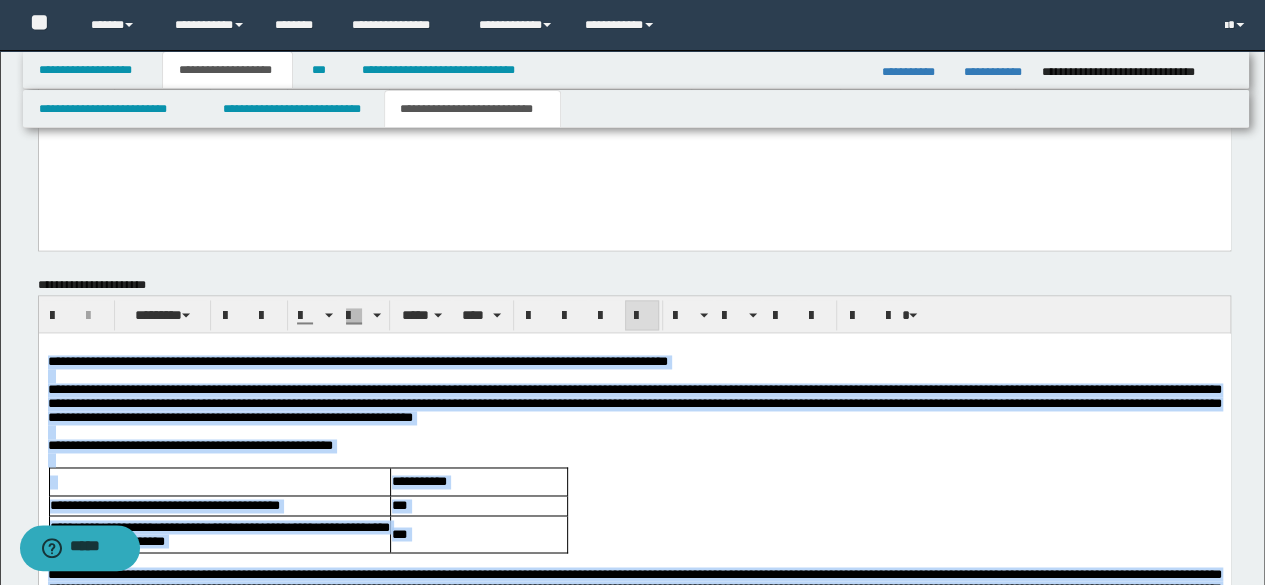 click on "**********" at bounding box center [634, 744] 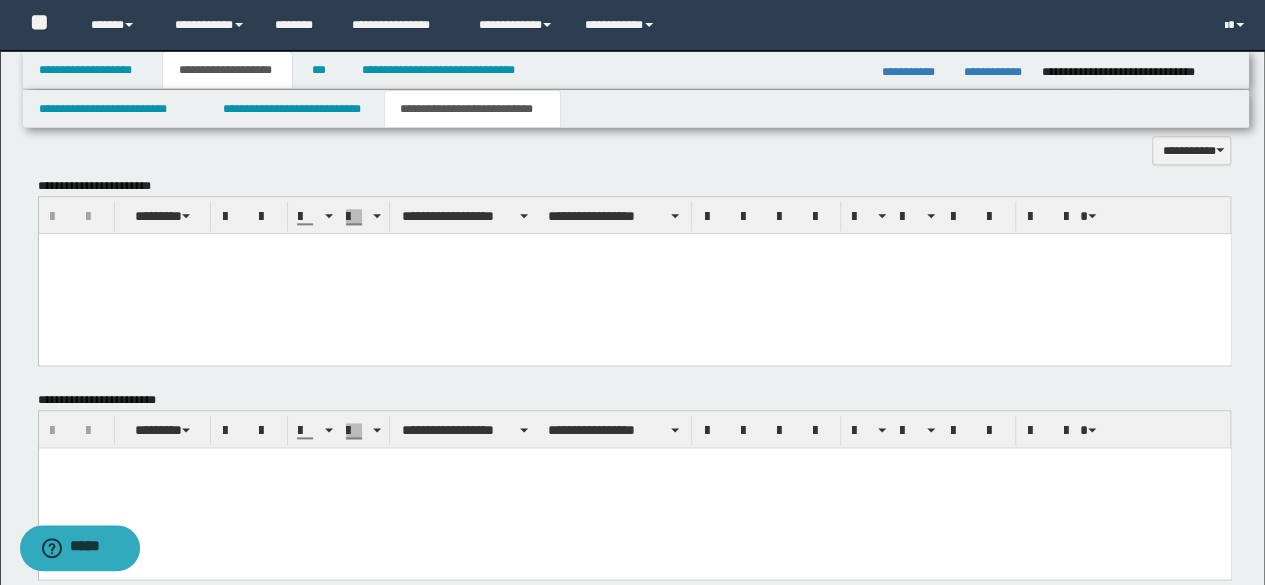 scroll, scrollTop: 967, scrollLeft: 0, axis: vertical 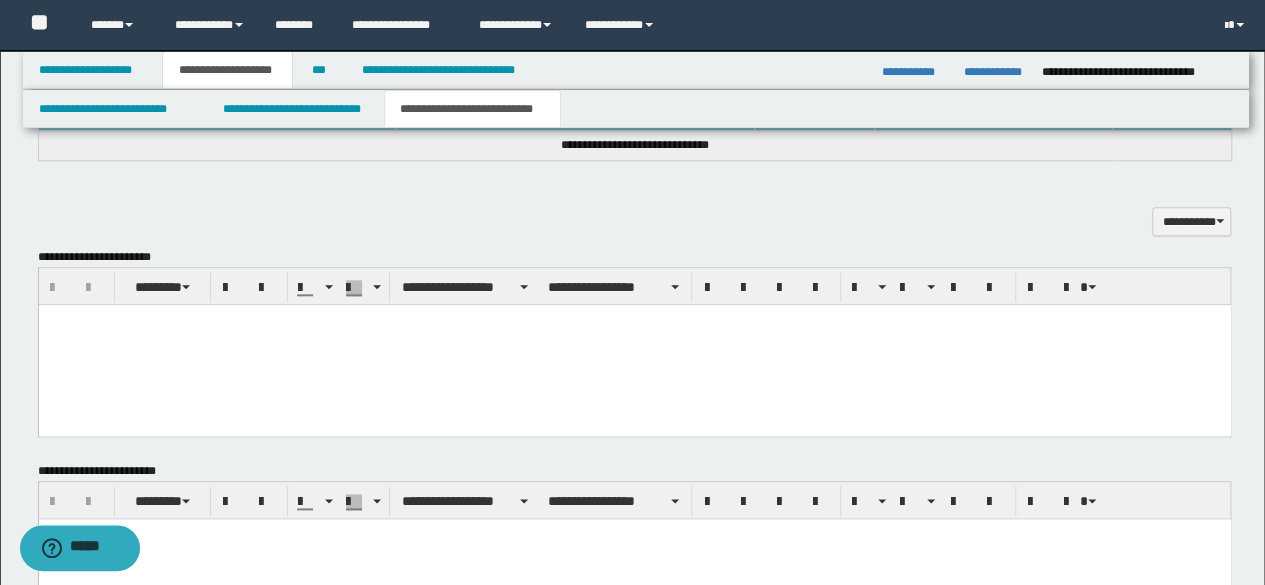 click at bounding box center (634, 344) 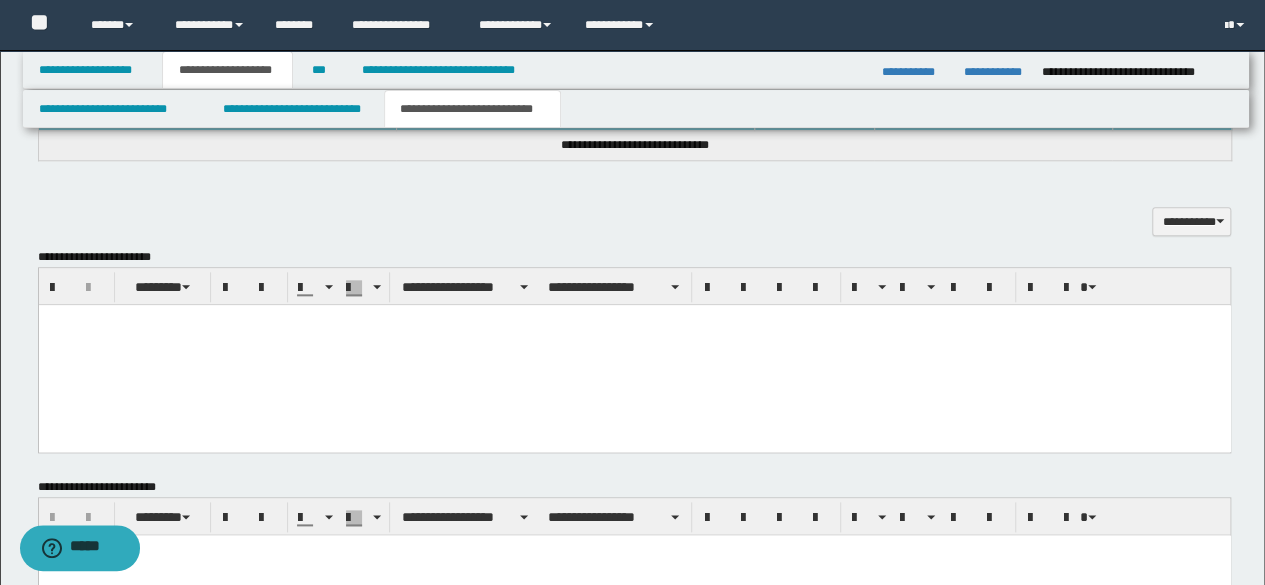 paste 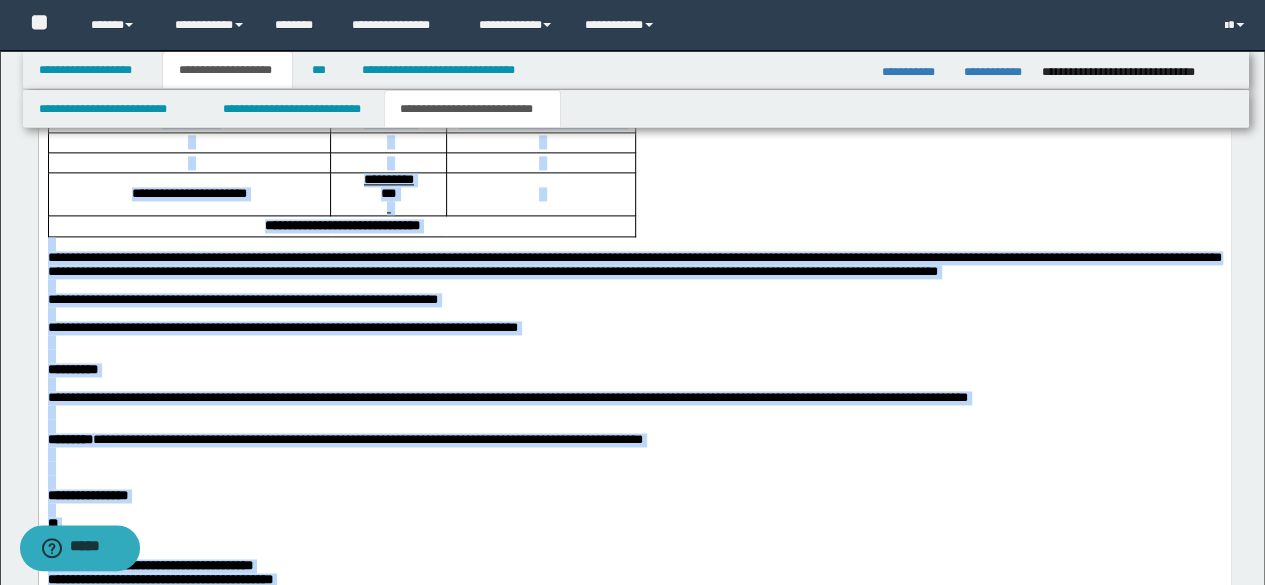 scroll, scrollTop: 967, scrollLeft: 0, axis: vertical 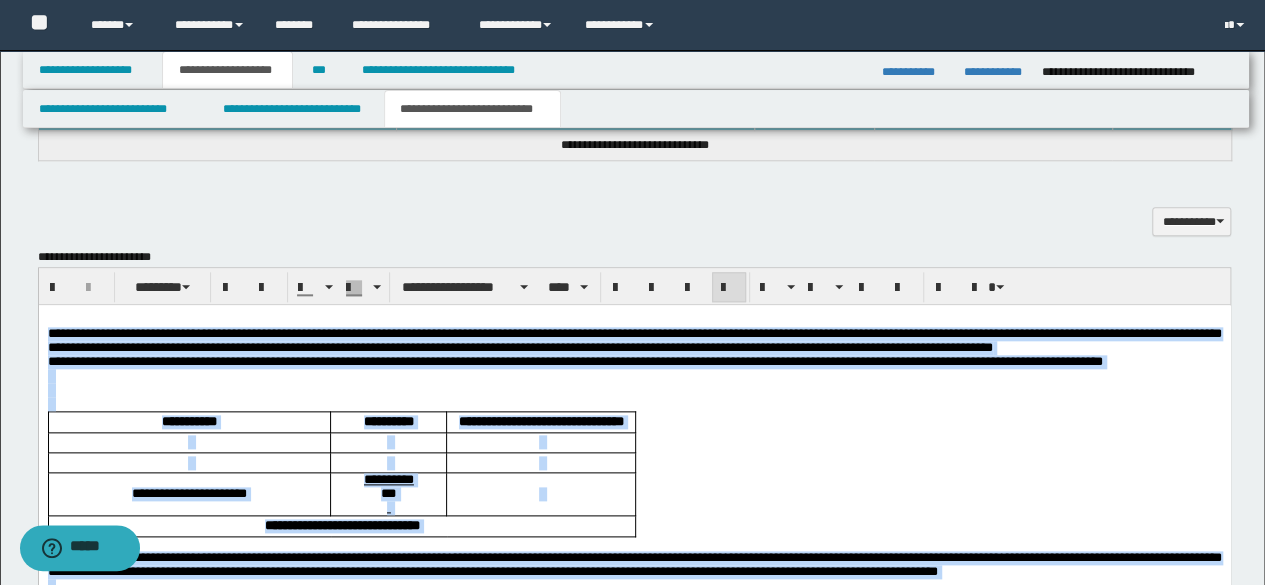 drag, startPoint x: 115, startPoint y: 1085, endPoint x: 49, endPoint y: 638, distance: 451.84622 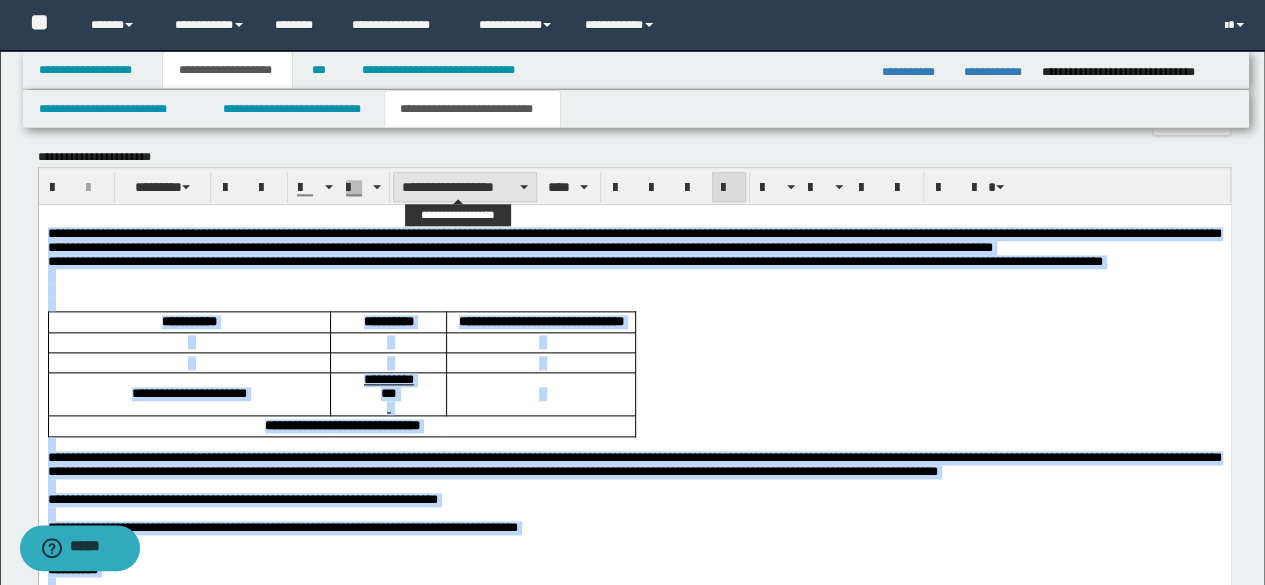click on "**********" at bounding box center (465, 187) 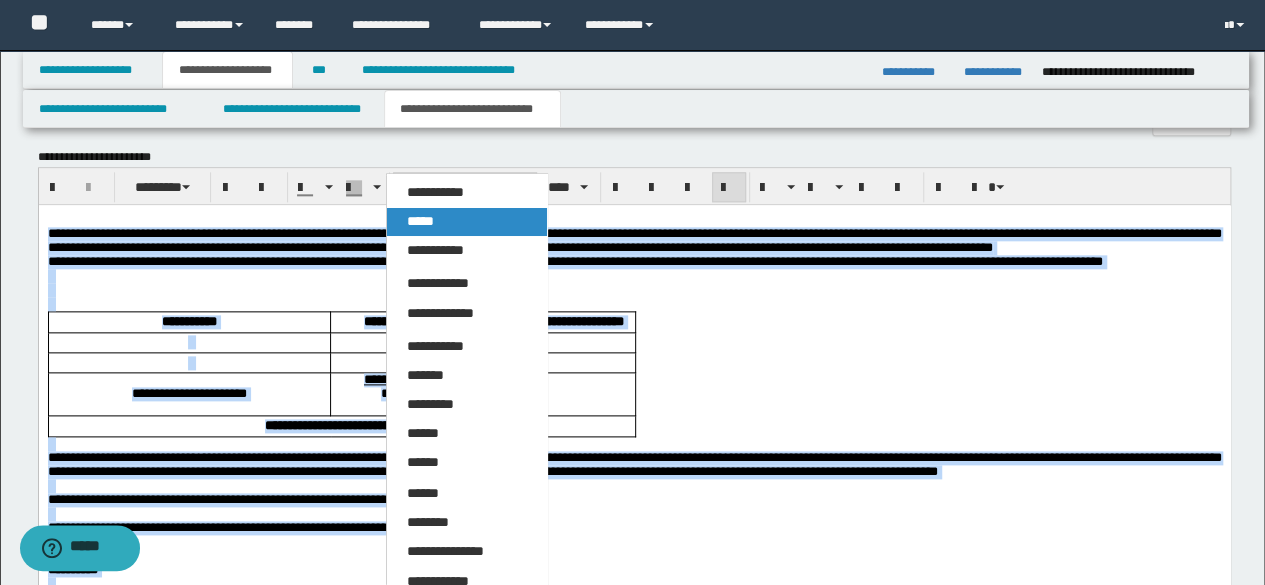 click on "*****" at bounding box center [466, 222] 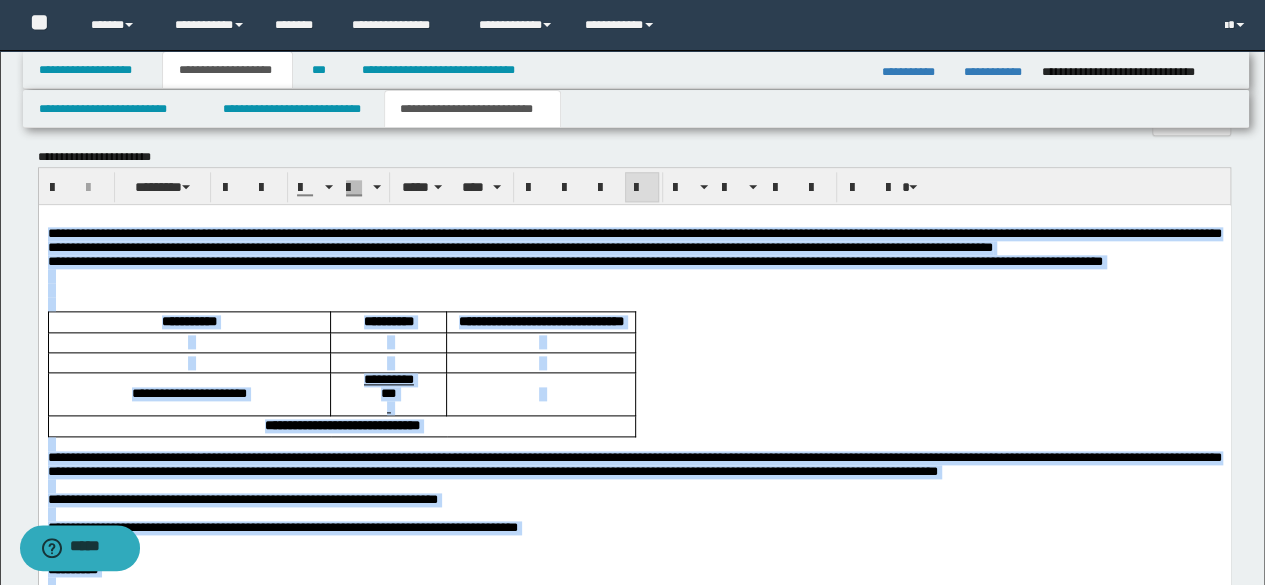 click on "**********" at bounding box center (634, 240) 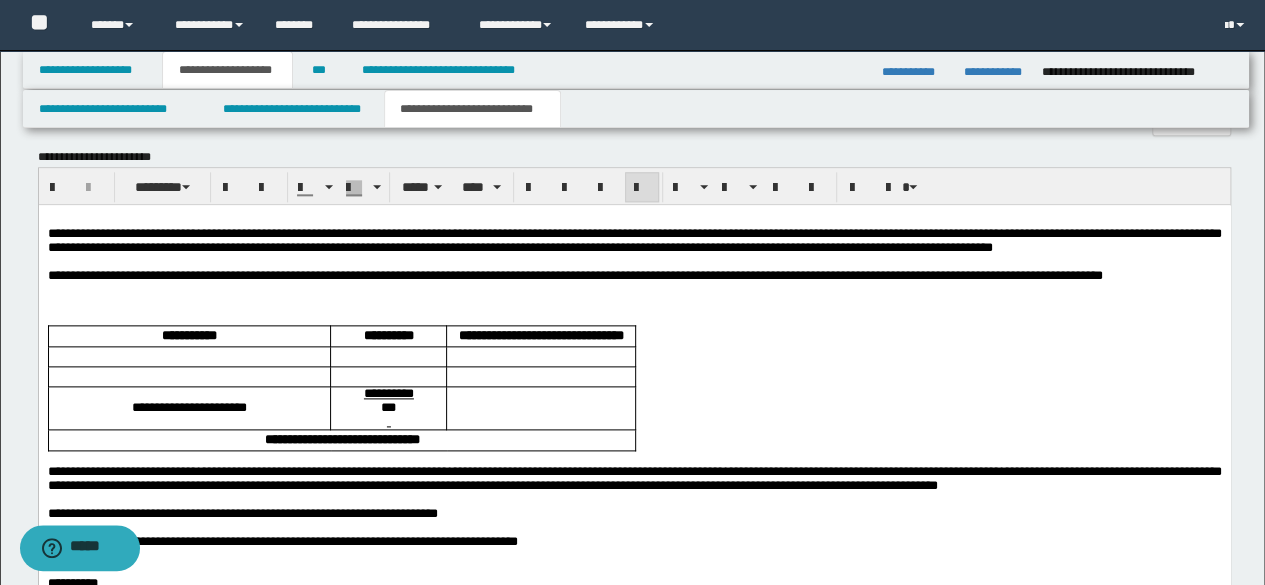 click at bounding box center [634, 303] 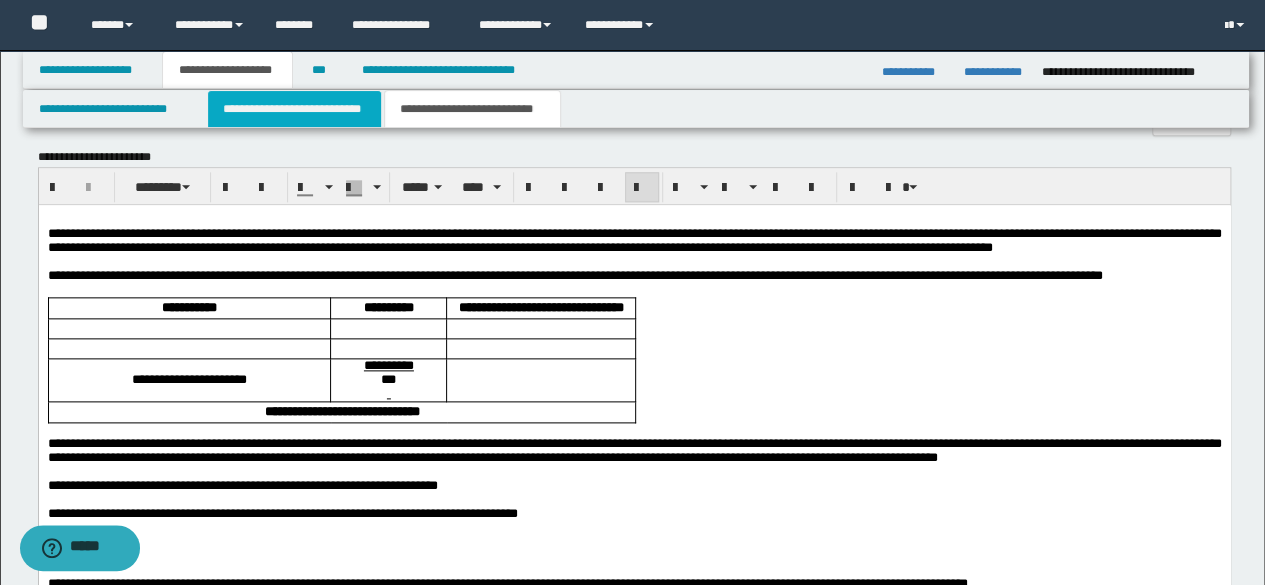 click on "**********" at bounding box center [294, 109] 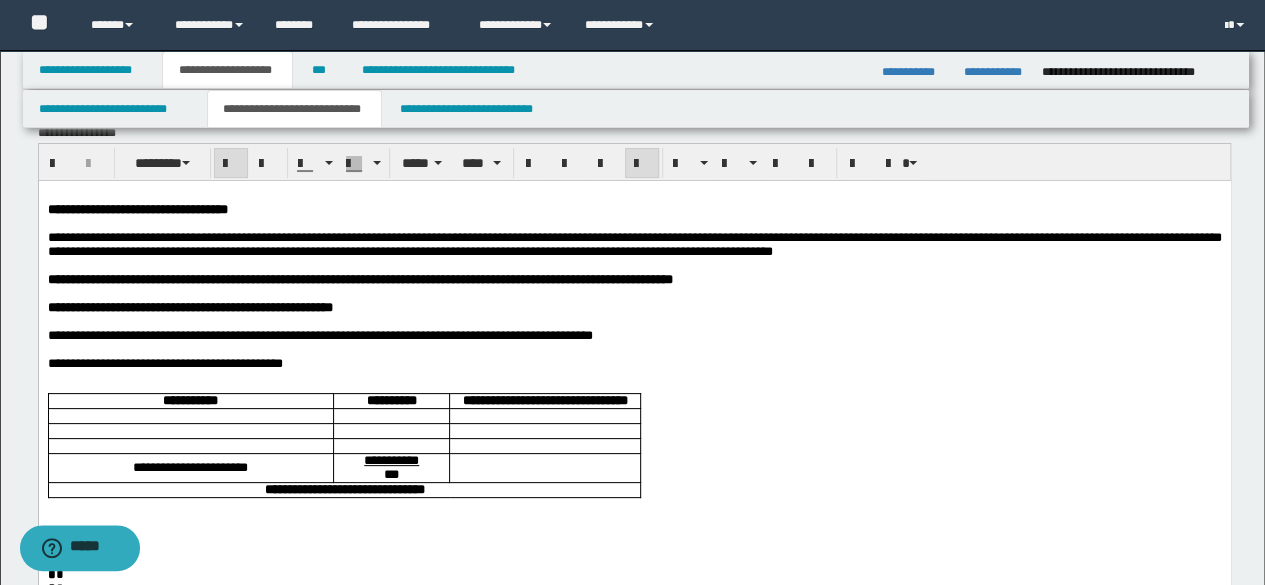 scroll, scrollTop: 0, scrollLeft: 0, axis: both 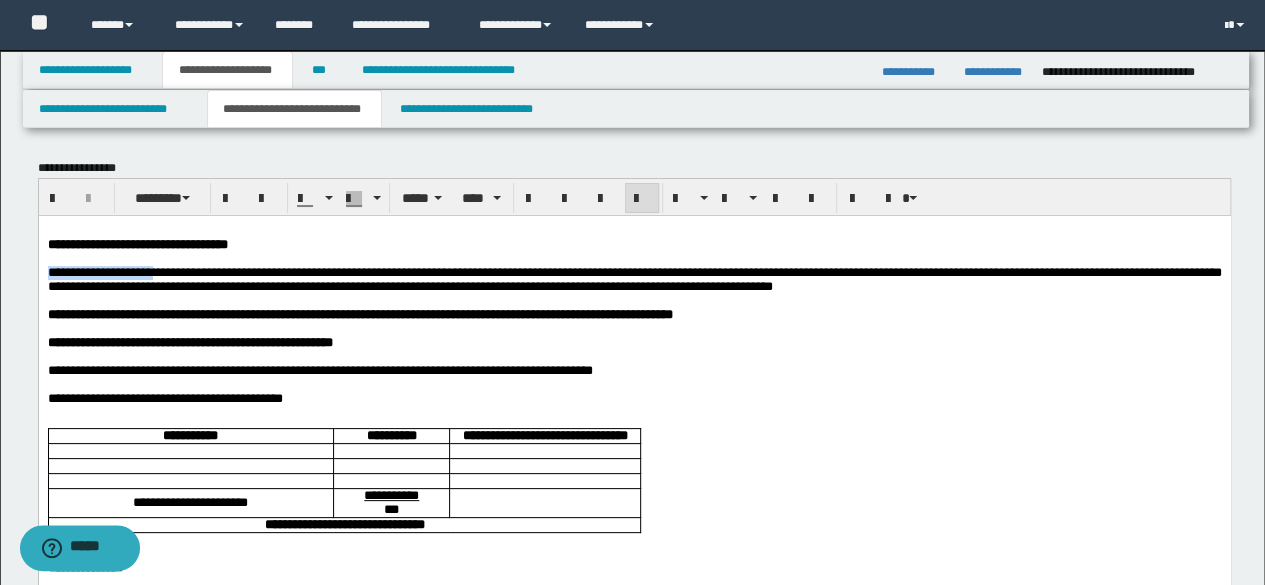 drag, startPoint x: 184, startPoint y: 280, endPoint x: 32, endPoint y: 281, distance: 152.0033 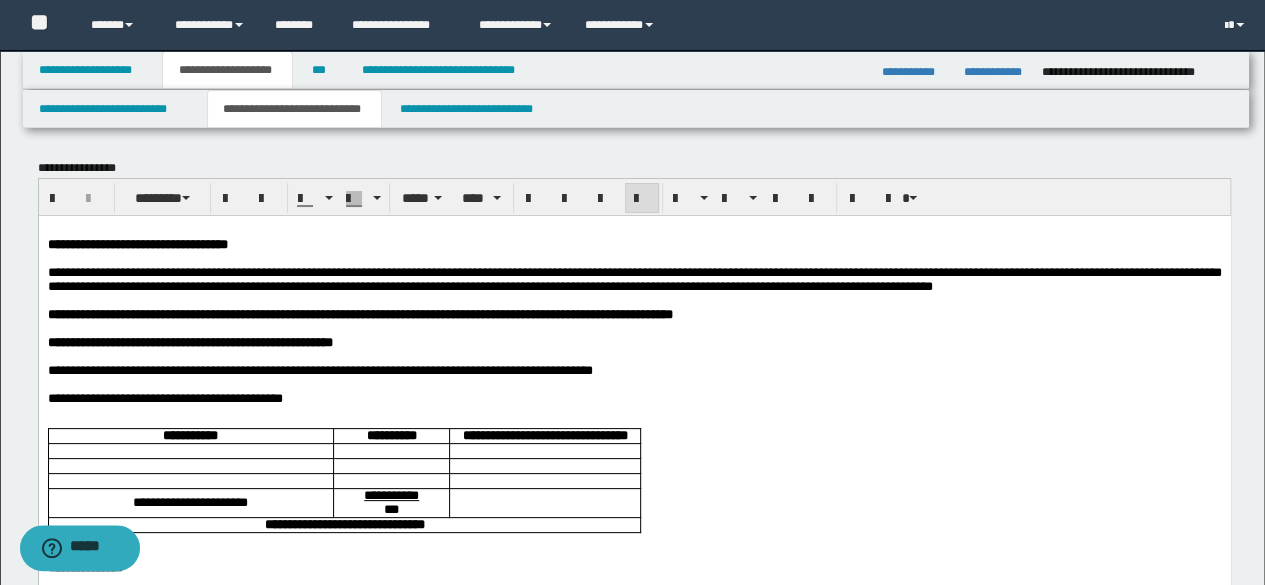 click on "**********" at bounding box center (634, 278) 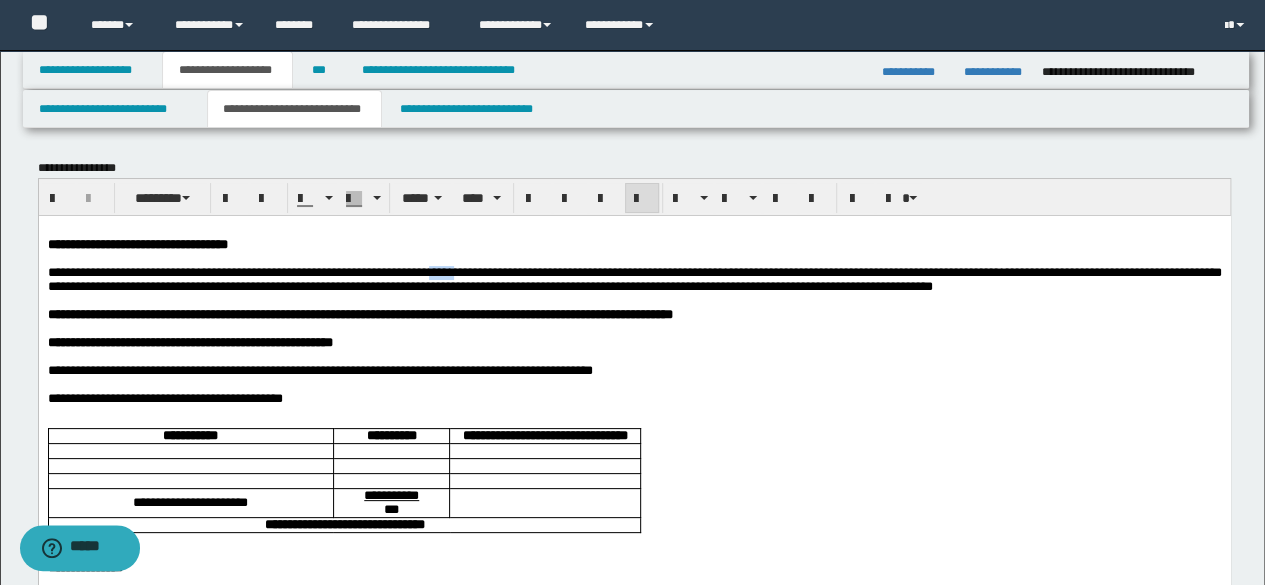 click on "**********" at bounding box center [634, 278] 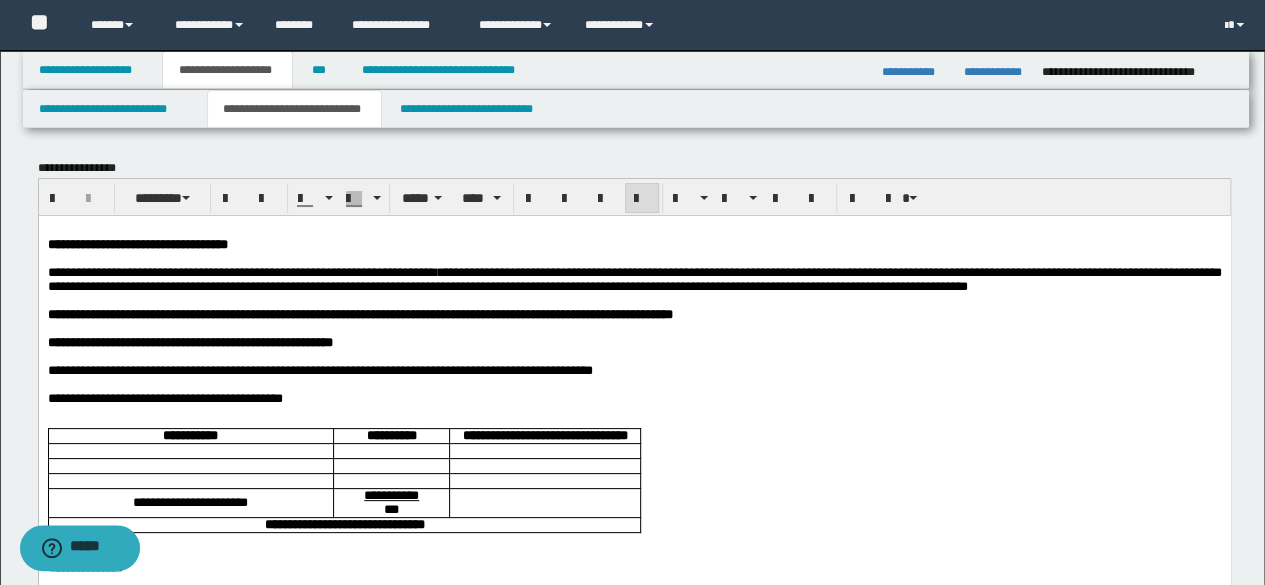 click on "**********" at bounding box center (634, 278) 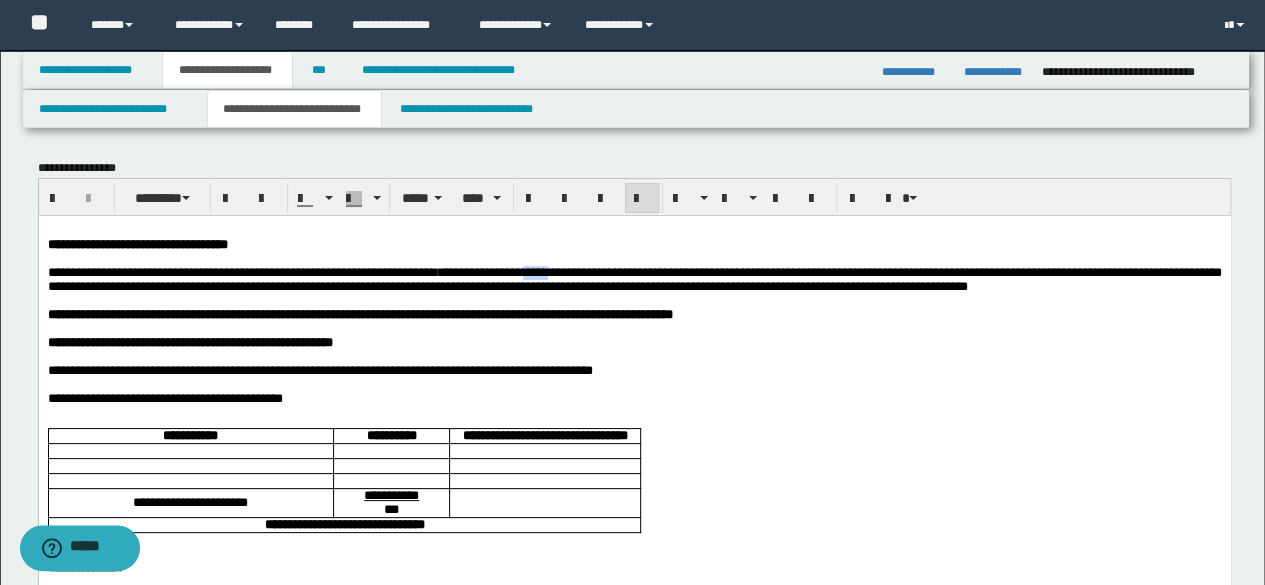 click on "**********" at bounding box center (634, 278) 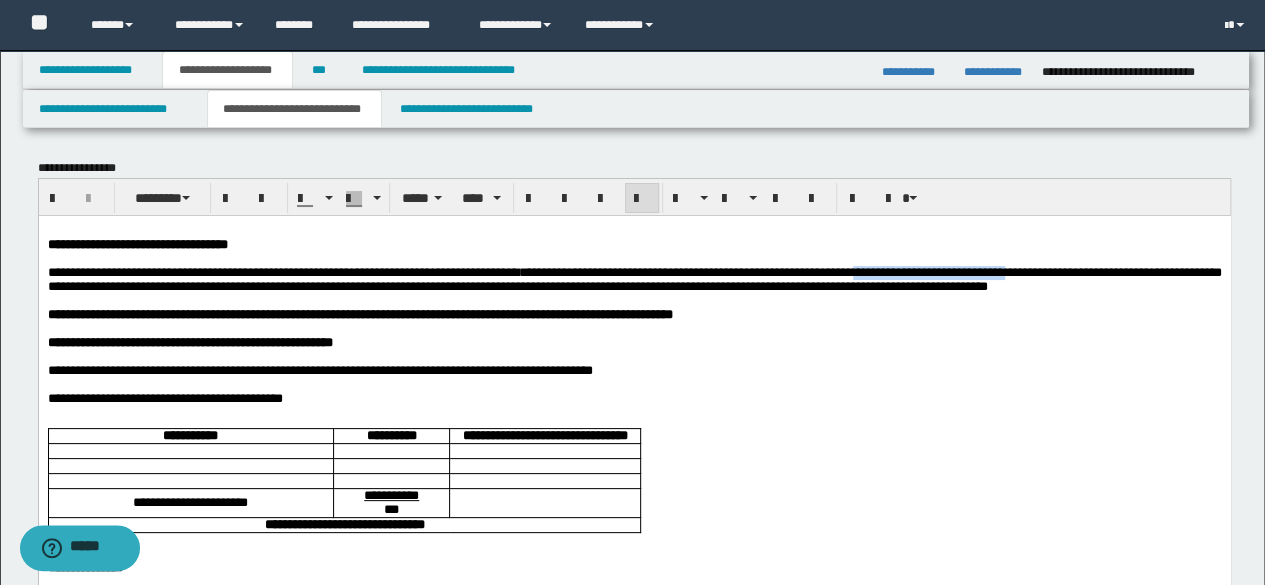 drag, startPoint x: 1071, startPoint y: 277, endPoint x: 80, endPoint y: 291, distance: 991.0989 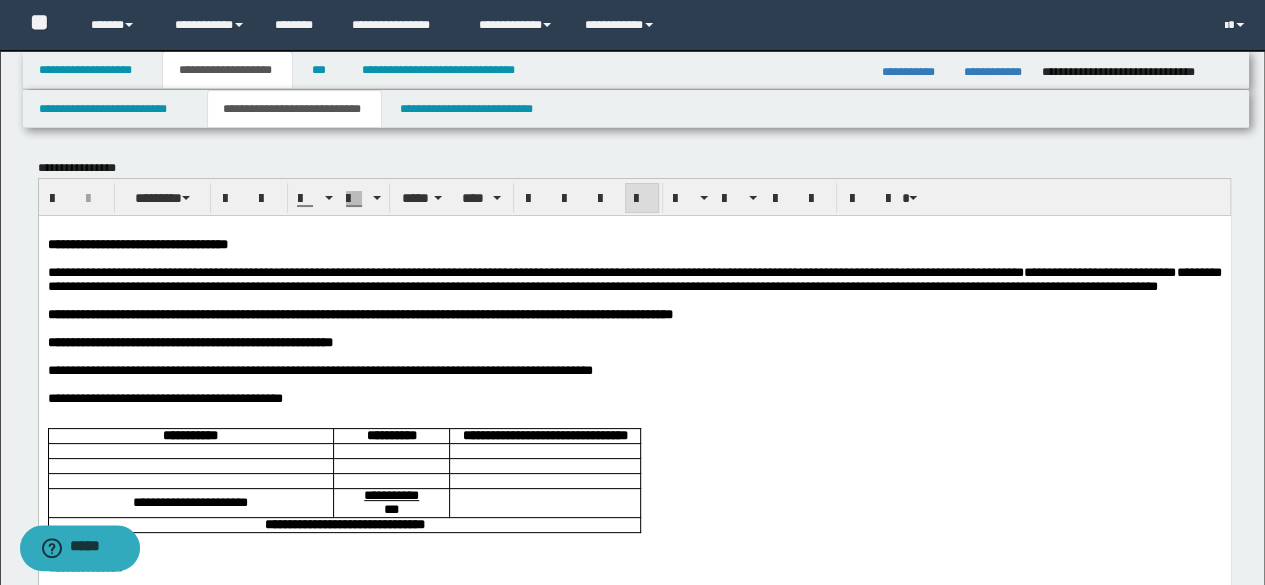 click on "**********" at bounding box center (634, 278) 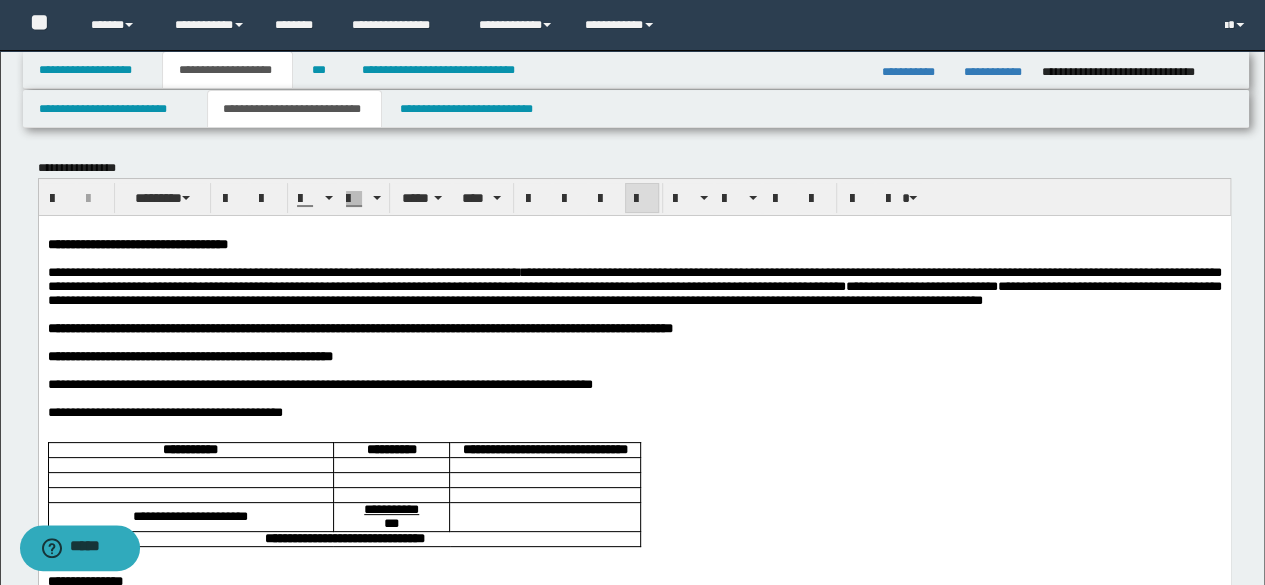 click on "**********" at bounding box center [634, 285] 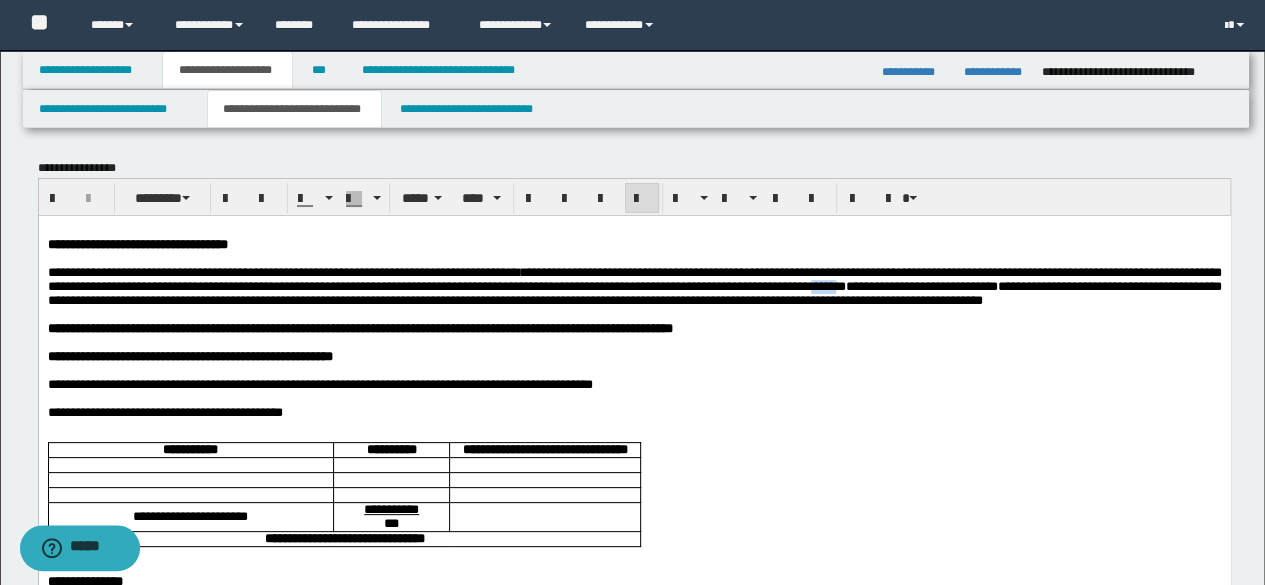 click on "**********" at bounding box center (634, 285) 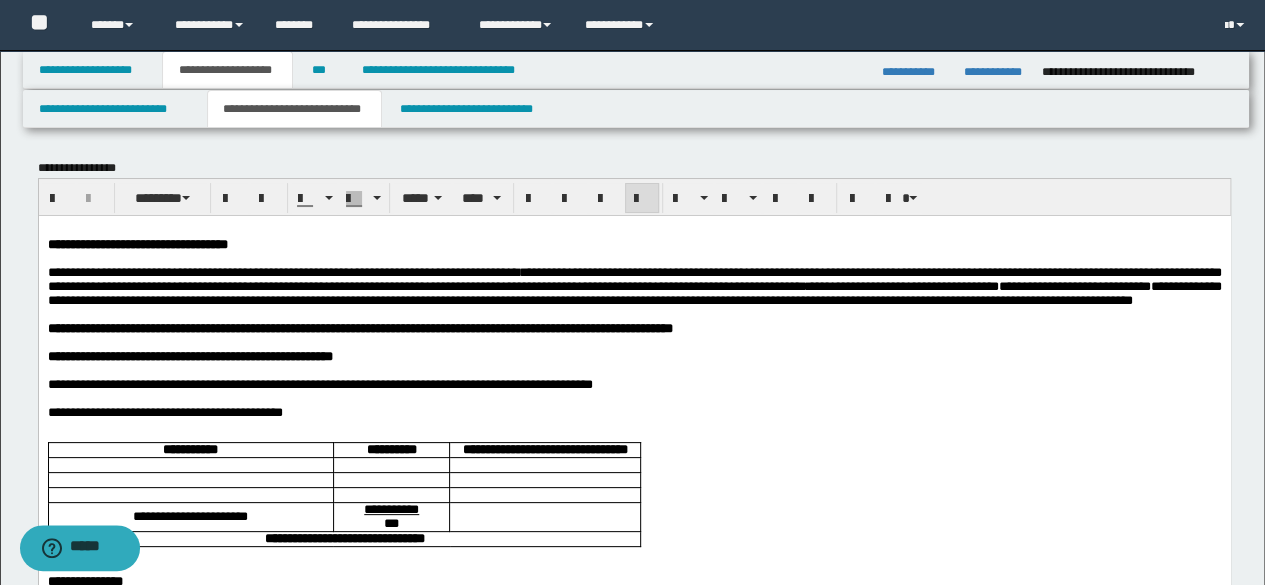 click on "**********" 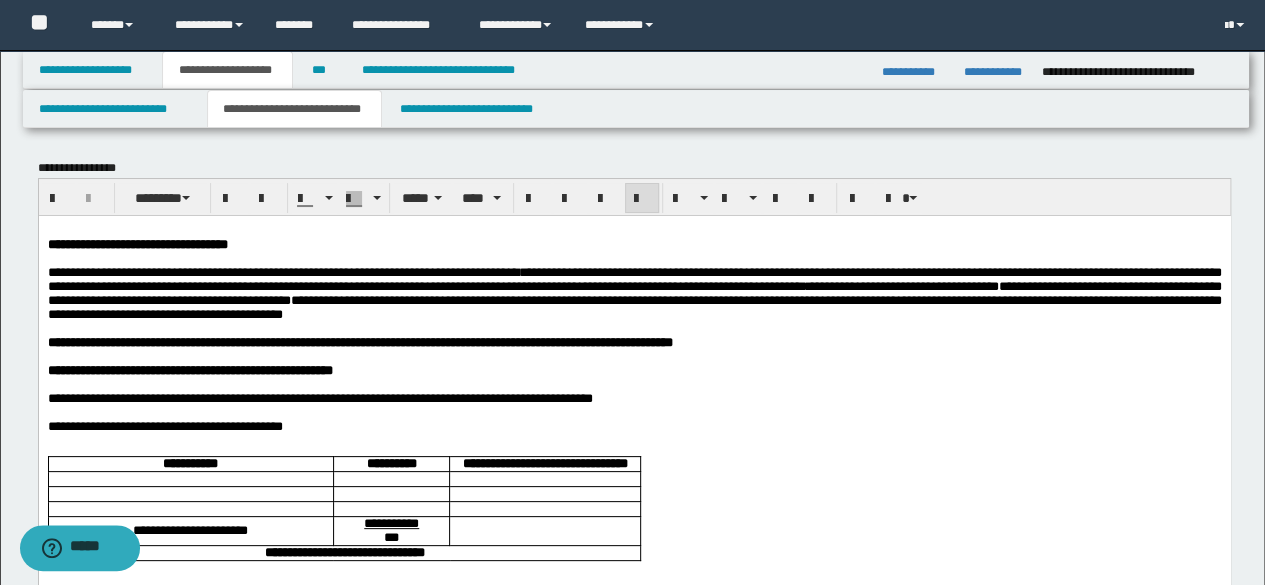 click on "**********" 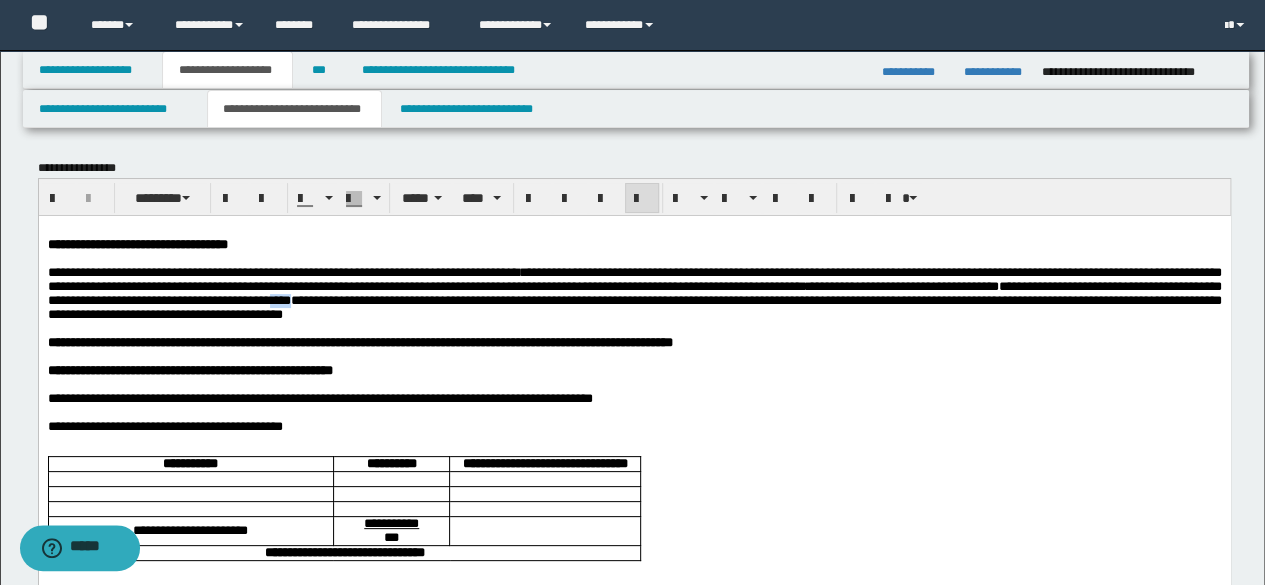 click on "**********" 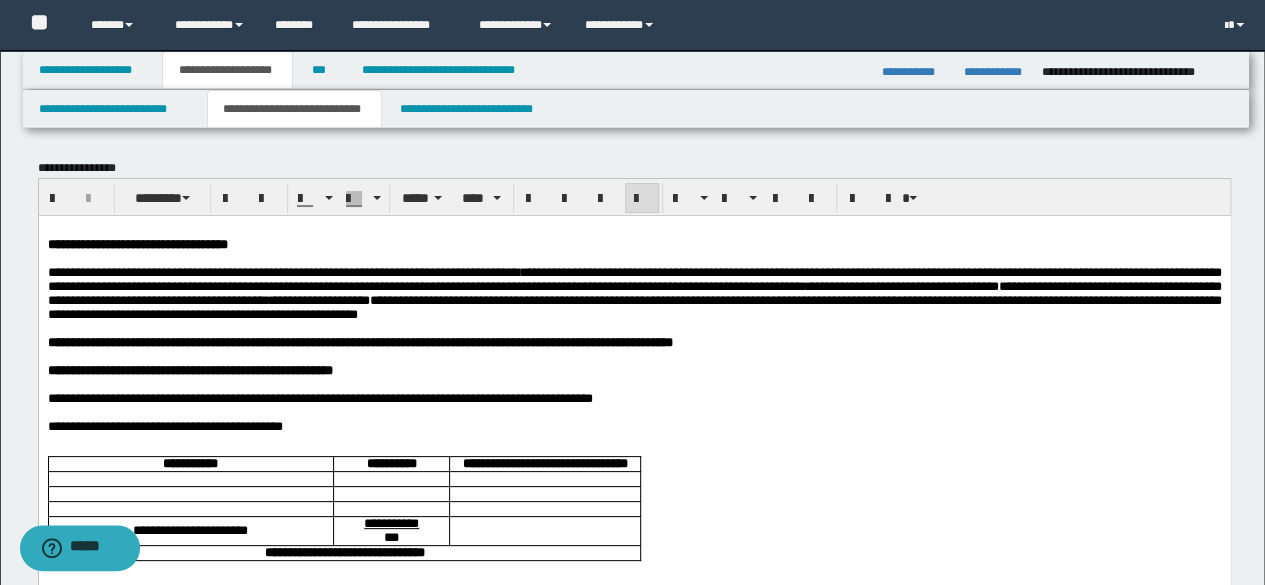 click on "**********" at bounding box center (634, 292) 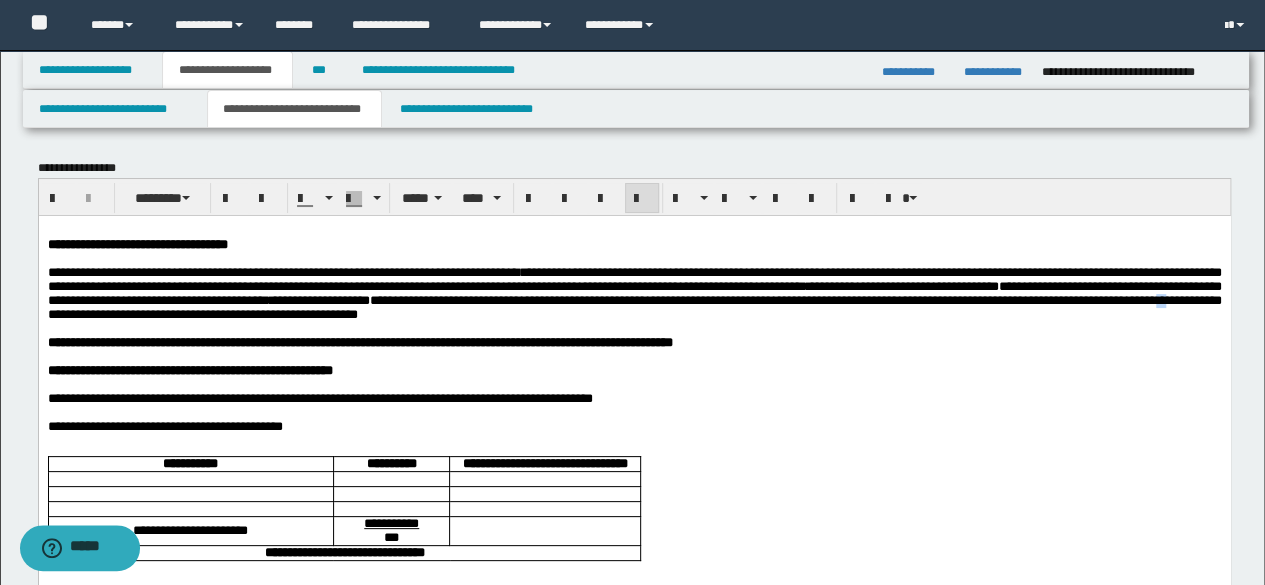 click on "**********" at bounding box center [634, 292] 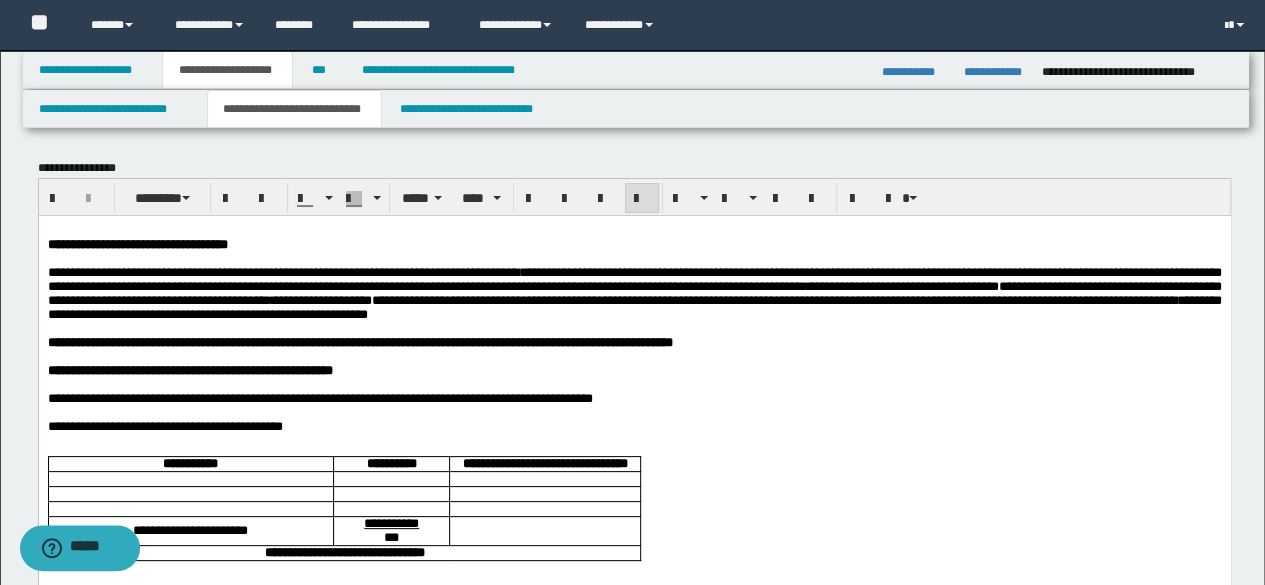 click on "**********" at bounding box center [634, 292] 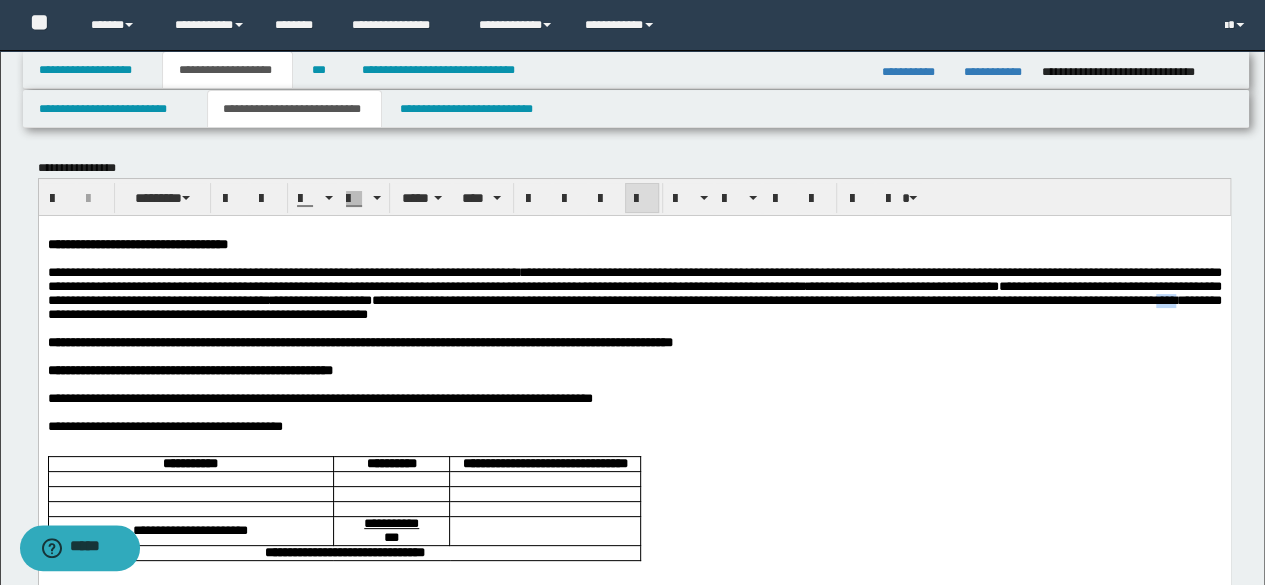 drag, startPoint x: 748, startPoint y: 323, endPoint x: 767, endPoint y: 323, distance: 19 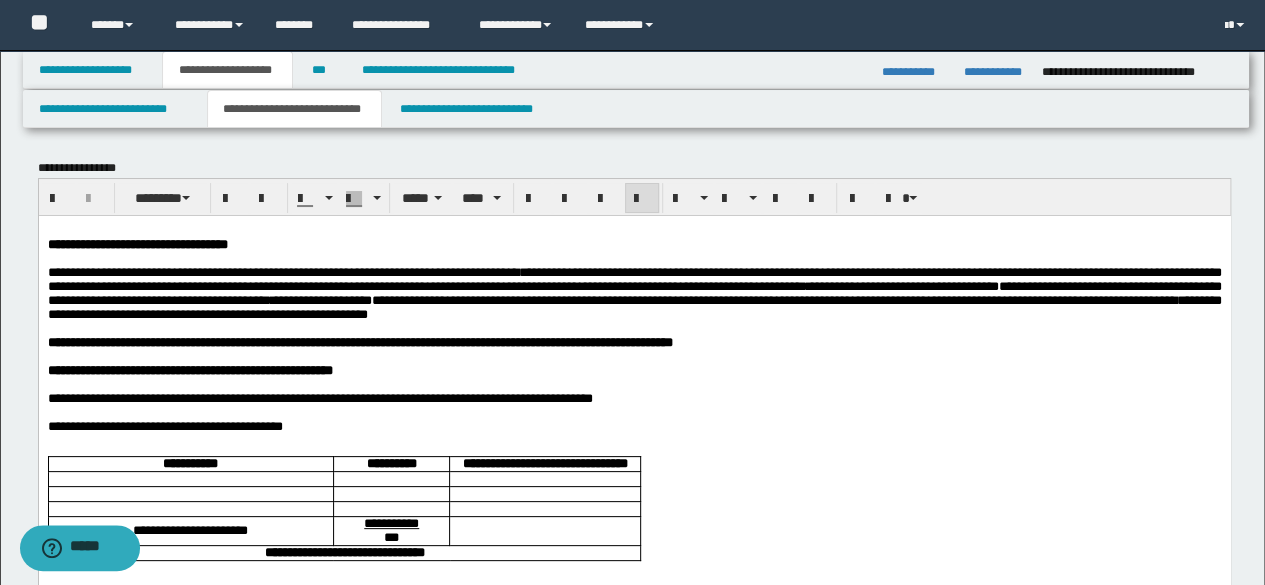 click on "**********" at bounding box center [634, 292] 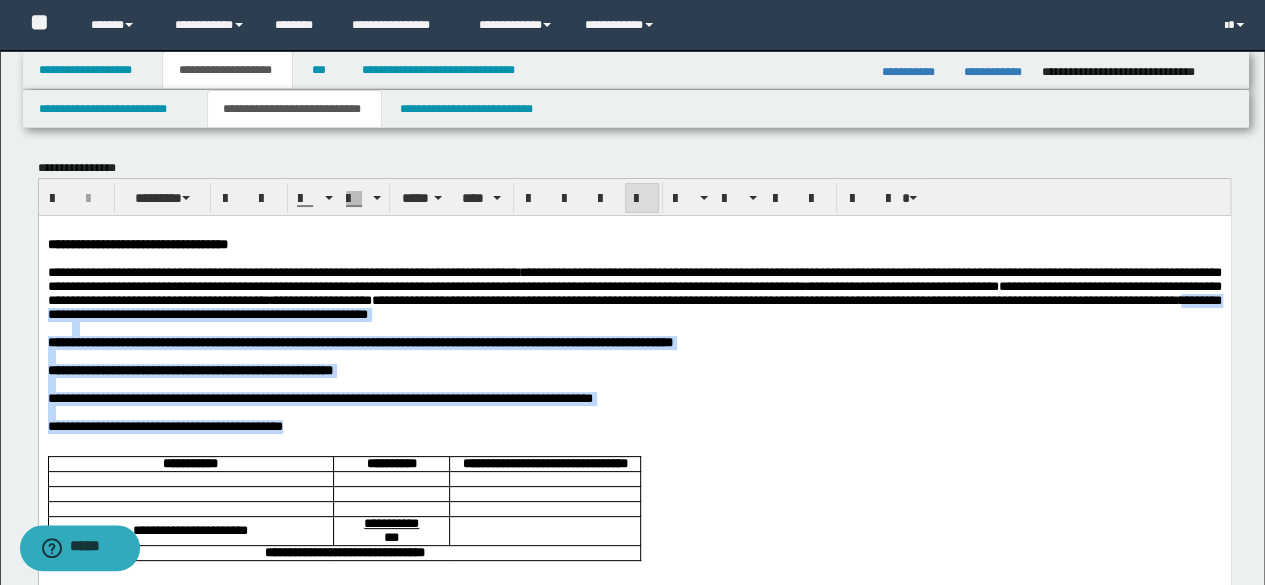 drag, startPoint x: 780, startPoint y: 325, endPoint x: 996, endPoint y: 465, distance: 257.4024 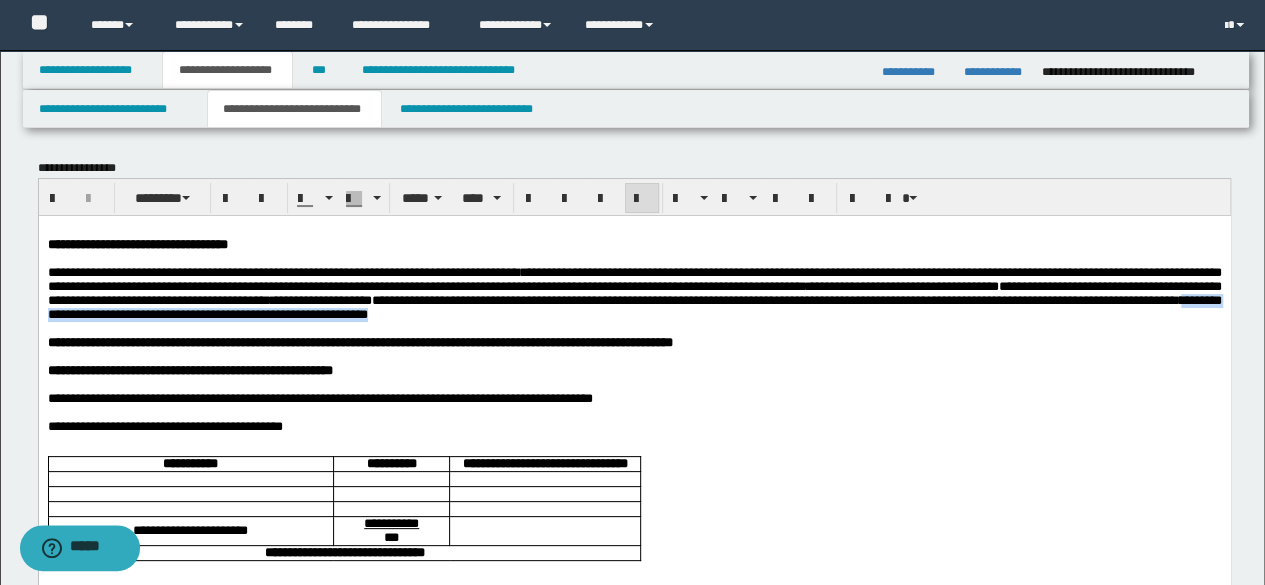 drag, startPoint x: 779, startPoint y: 321, endPoint x: 828, endPoint y: 341, distance: 52.924473 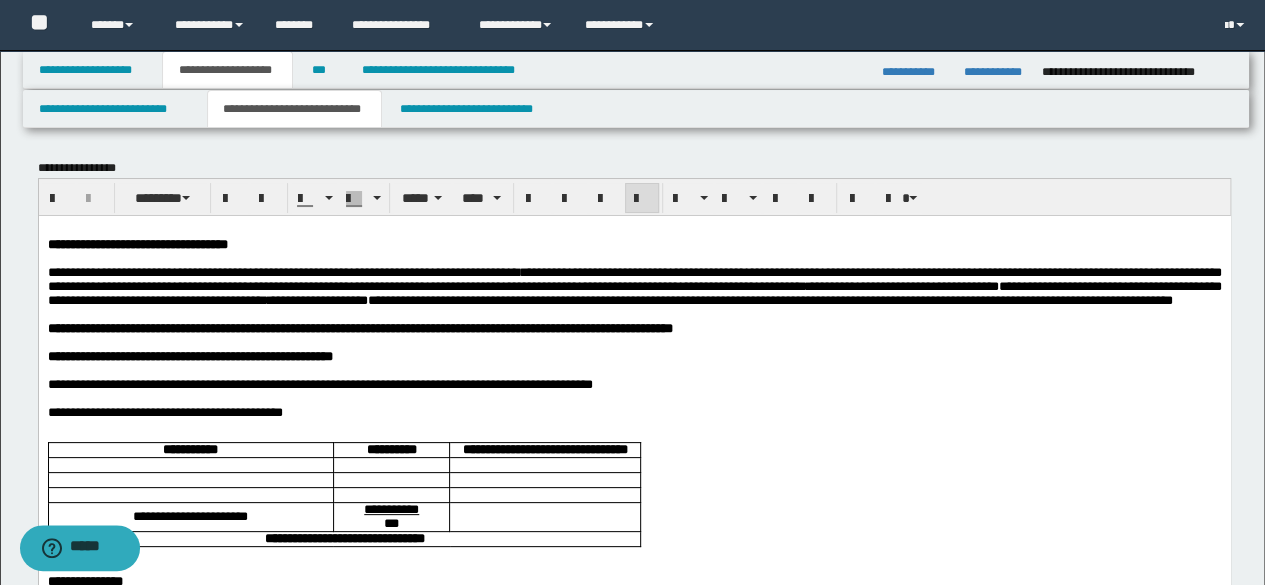 click on "**********" at bounding box center (634, 285) 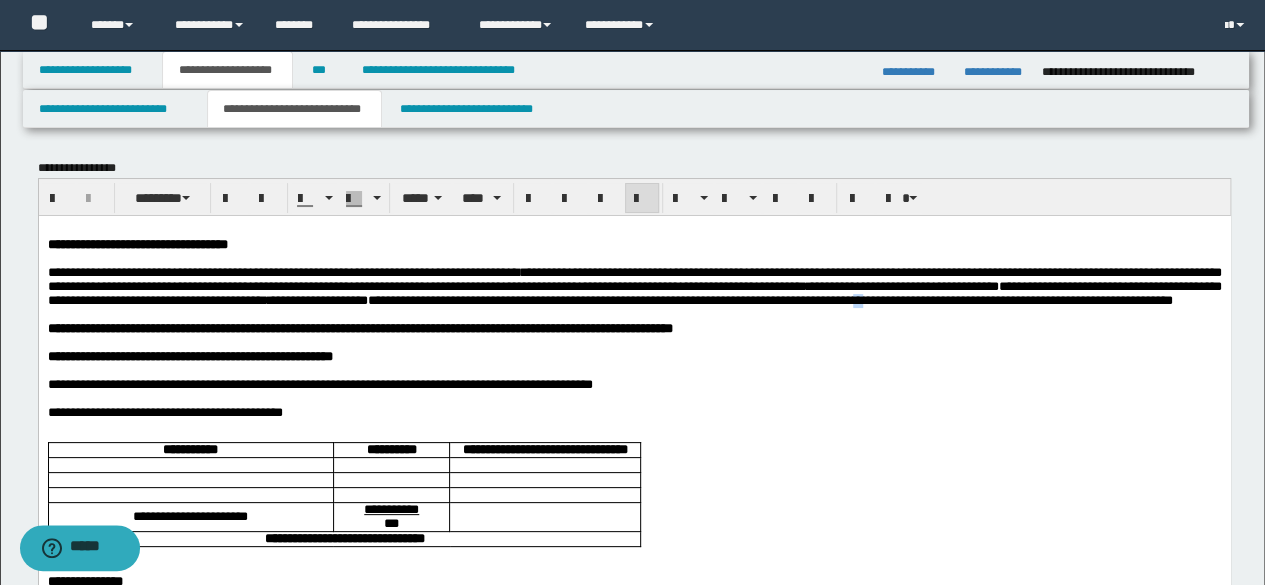 click on "**********" at bounding box center [634, 285] 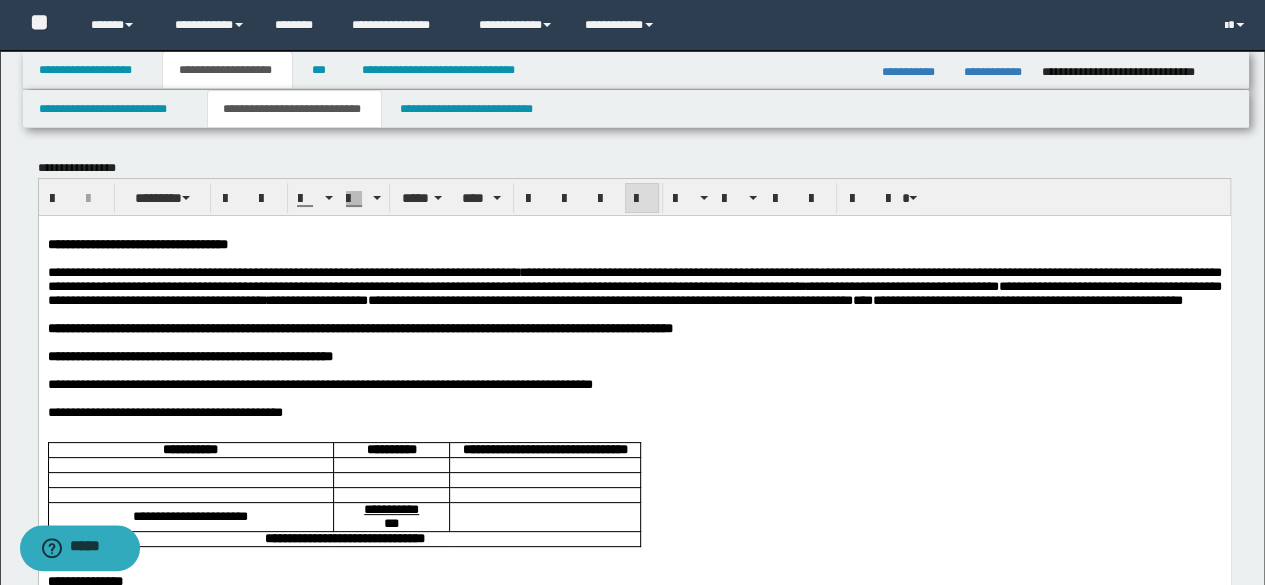 click on "**********" at bounding box center (634, 285) 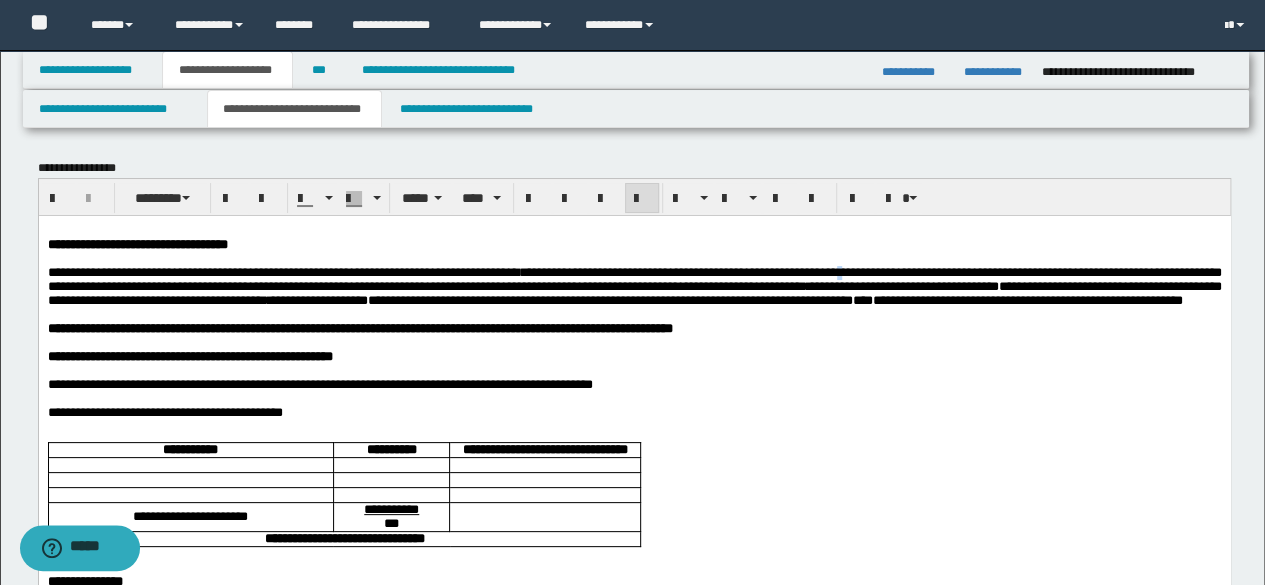 click on "**********" at bounding box center [634, 285] 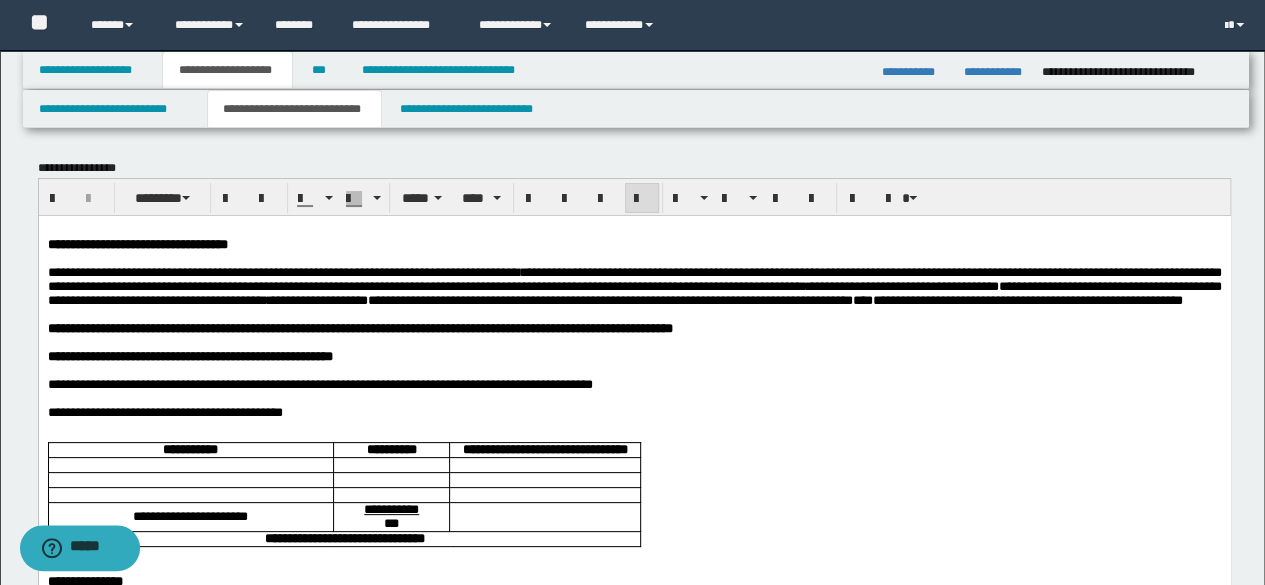 click on "**********" at bounding box center [634, 285] 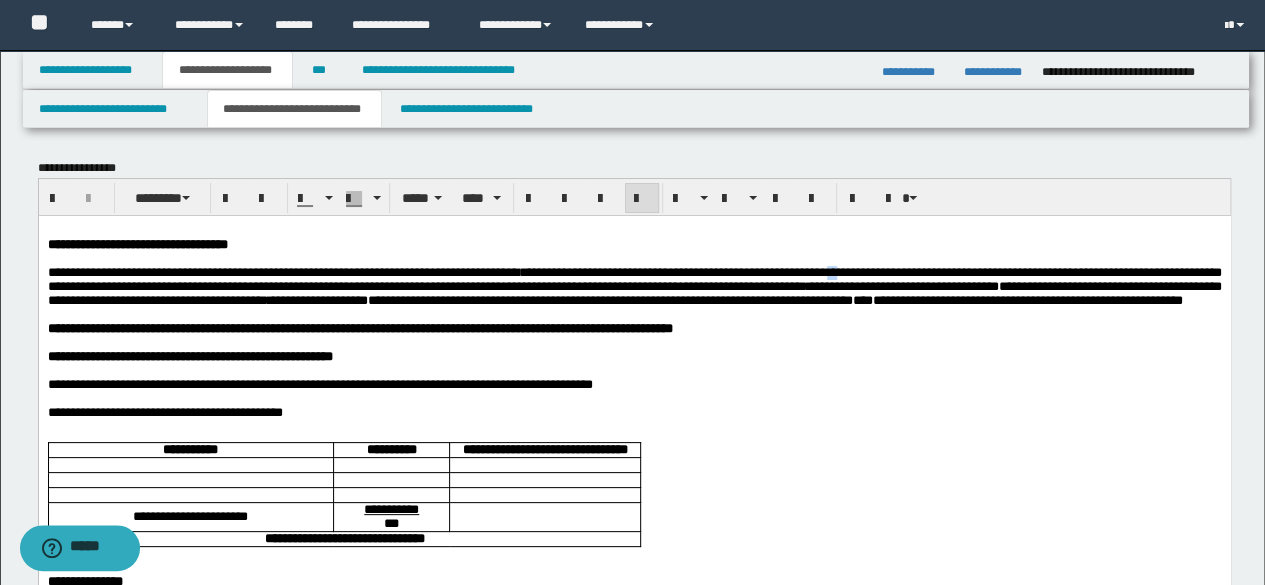 click on "**********" at bounding box center (634, 285) 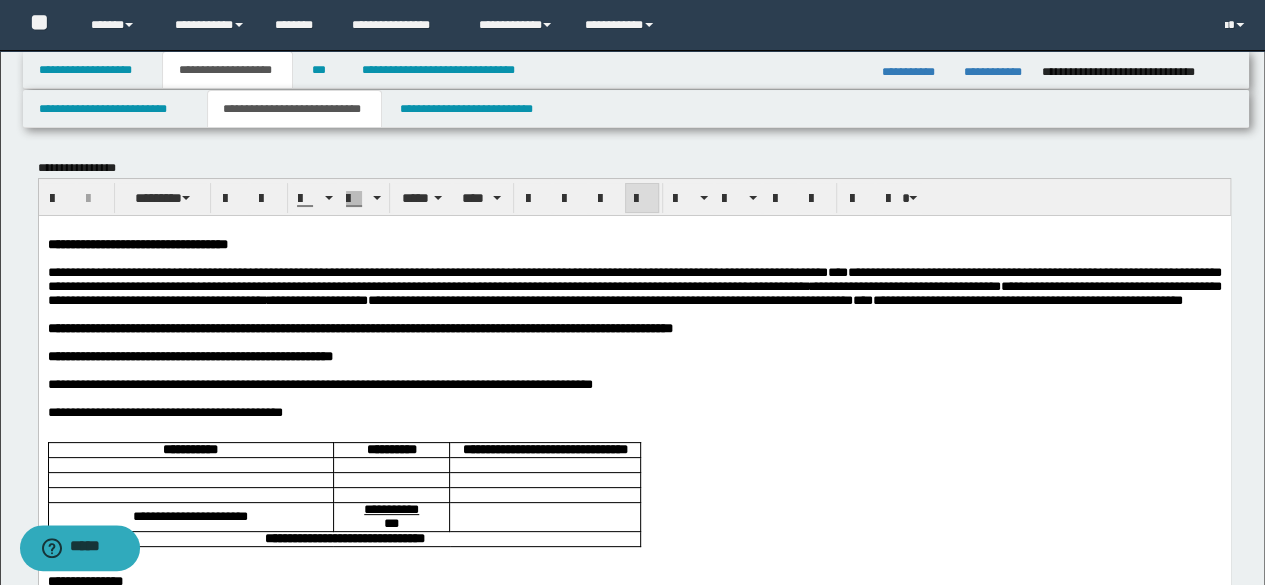 click on "**********" at bounding box center (634, 285) 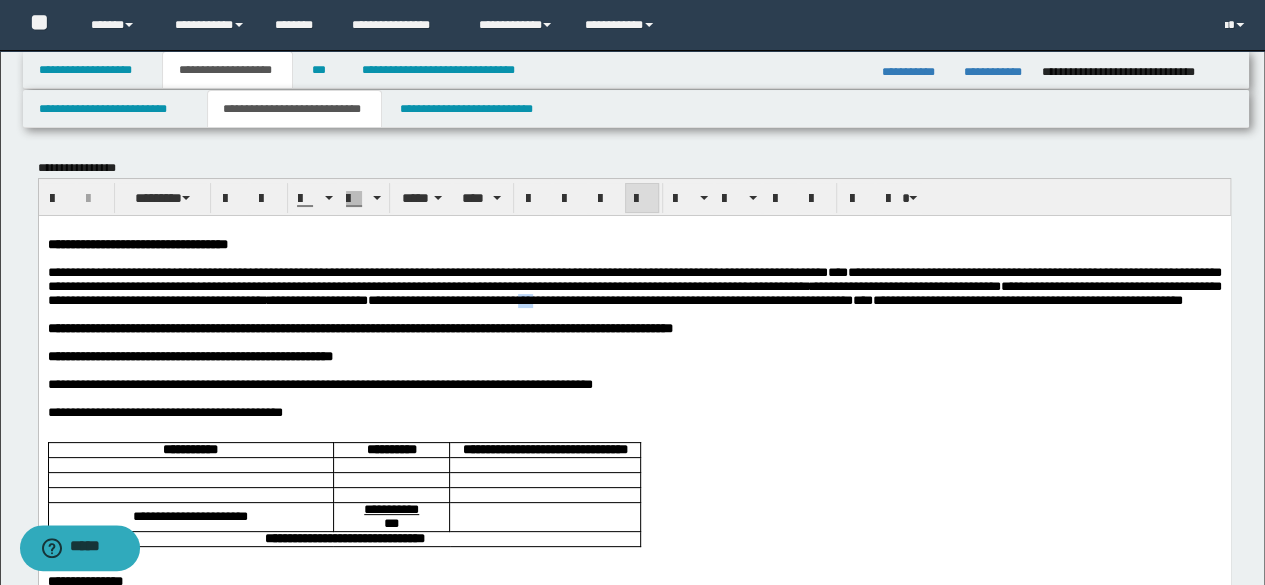 click on "**********" at bounding box center (634, 285) 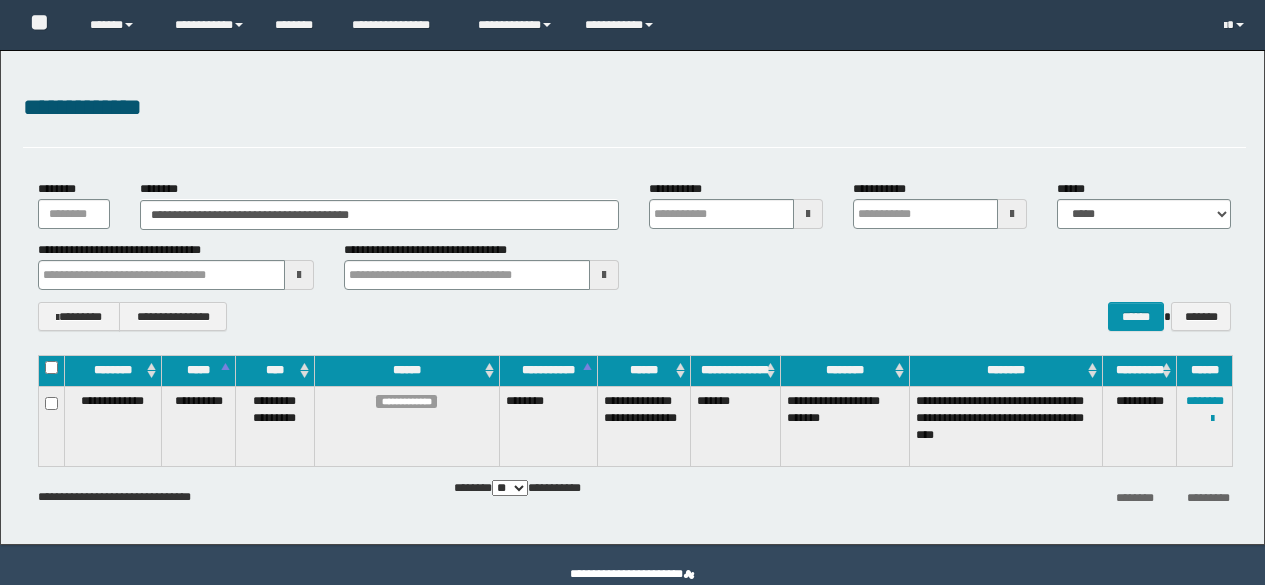 scroll, scrollTop: 0, scrollLeft: 0, axis: both 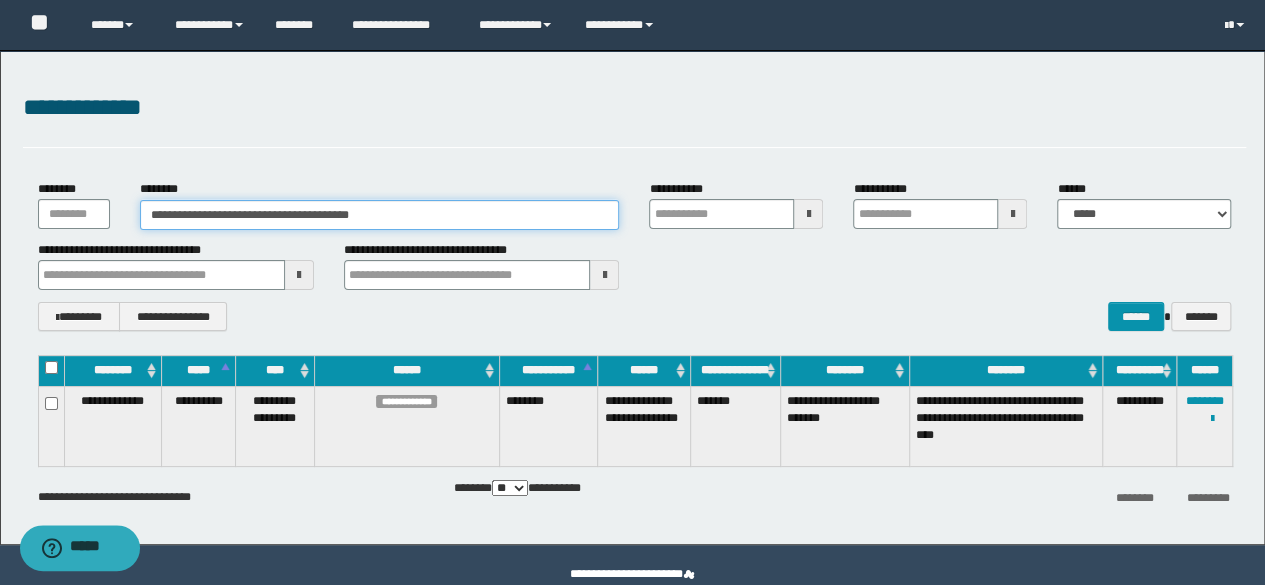 drag, startPoint x: 489, startPoint y: 216, endPoint x: 0, endPoint y: 252, distance: 490.32336 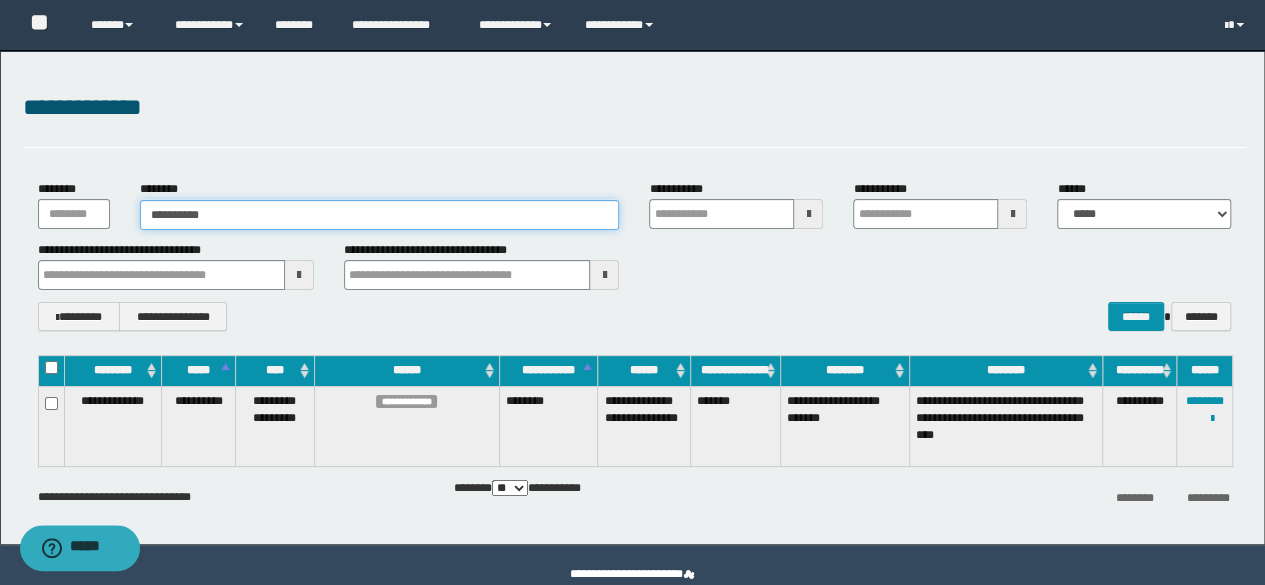 type on "**********" 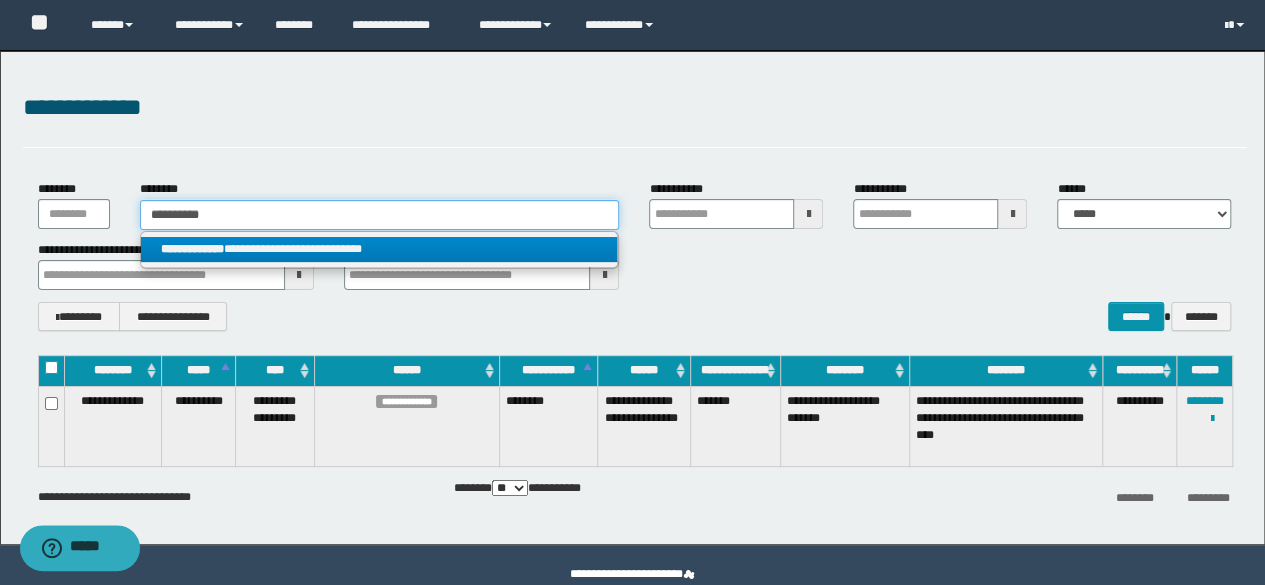 type on "**********" 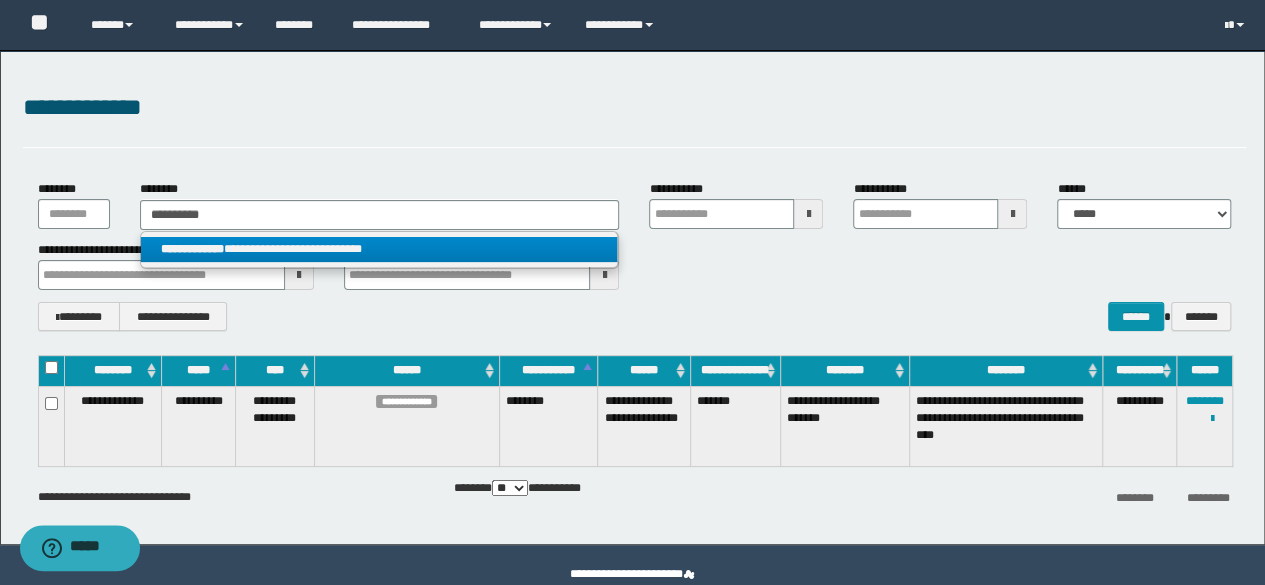 click on "**********" at bounding box center (379, 249) 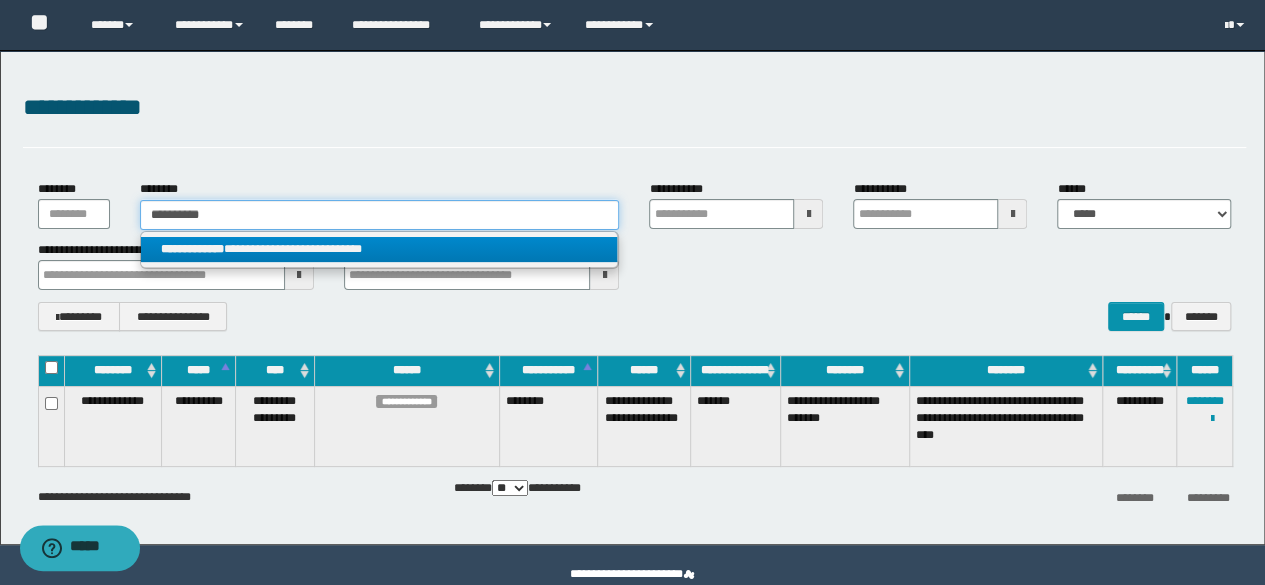 type 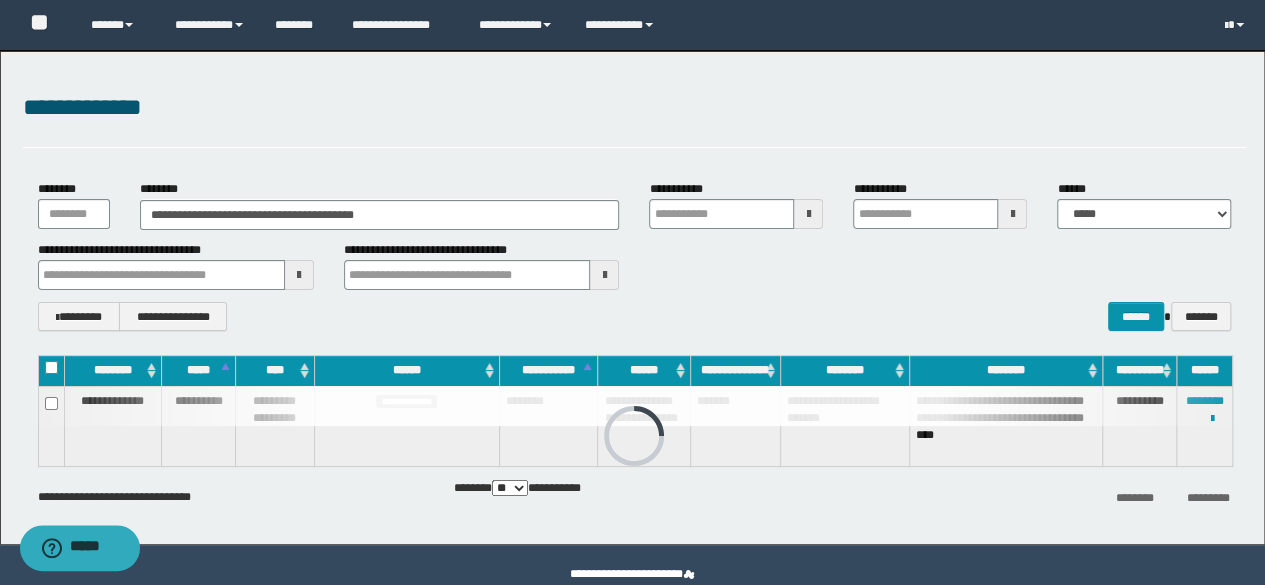 click on "**********" at bounding box center (635, 108) 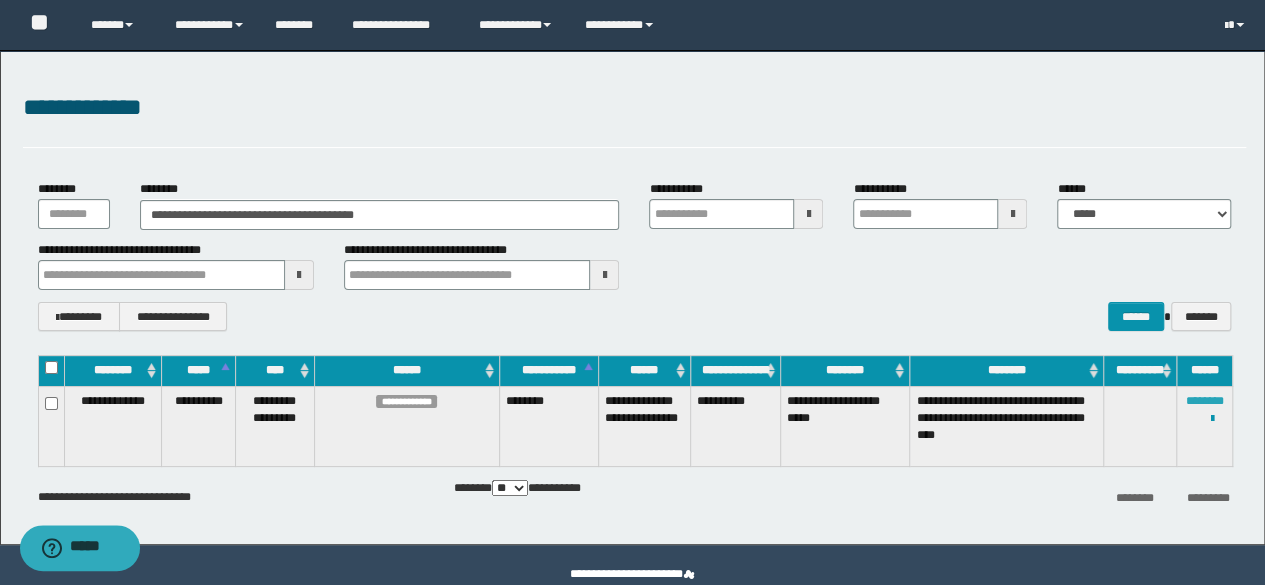 click on "********" at bounding box center [1205, 401] 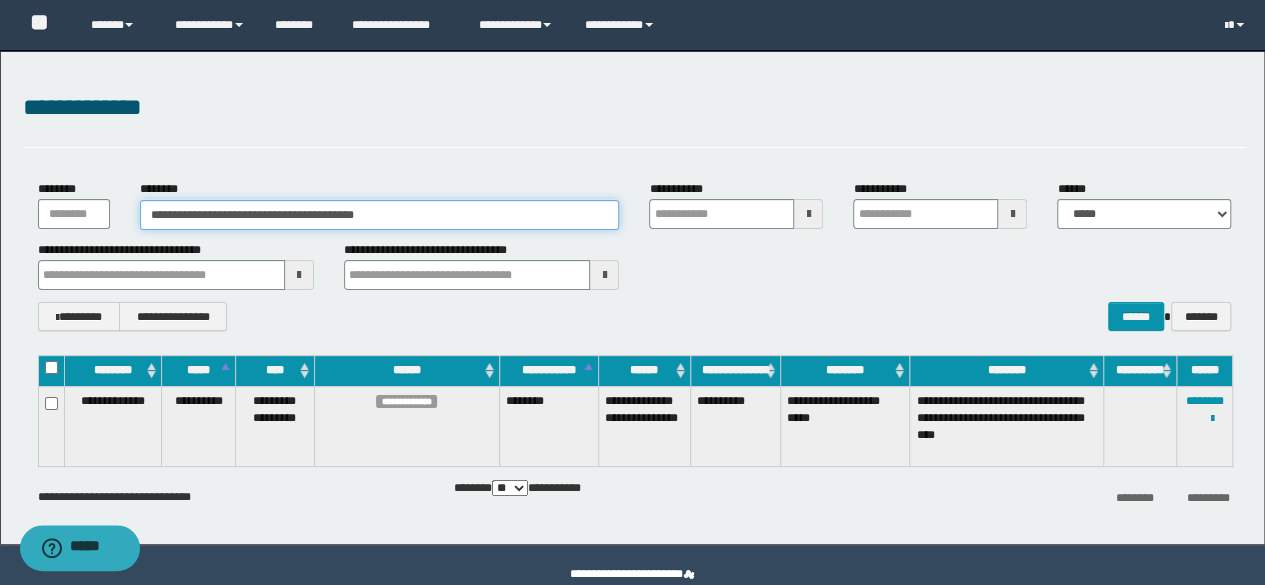 drag, startPoint x: 263, startPoint y: 199, endPoint x: 0, endPoint y: 195, distance: 263.03043 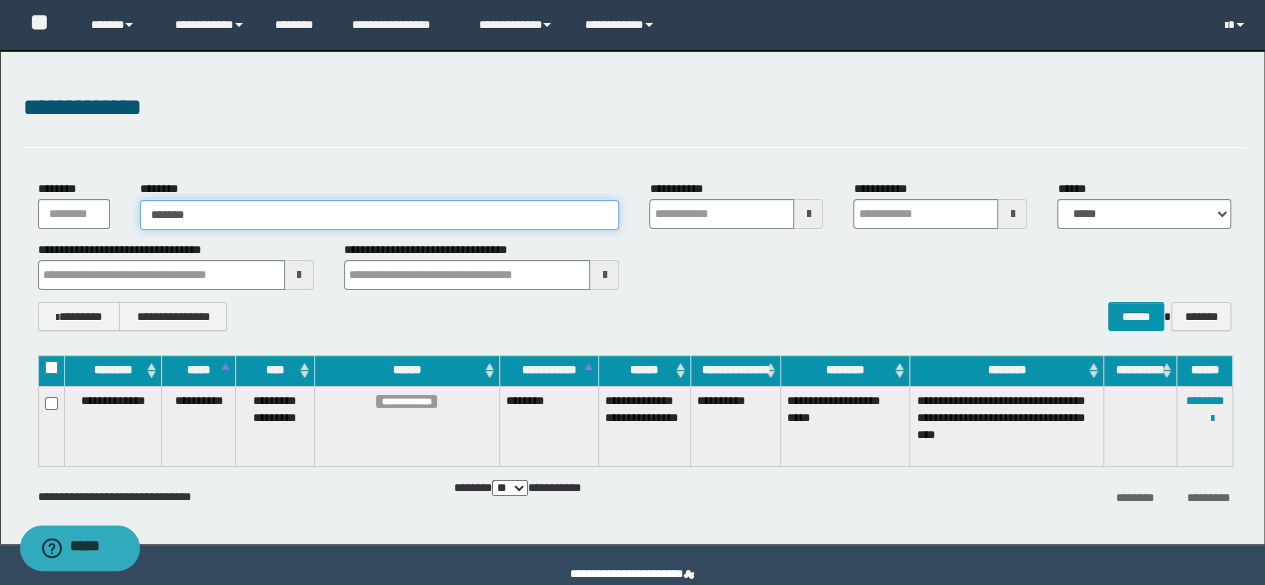 type on "*******" 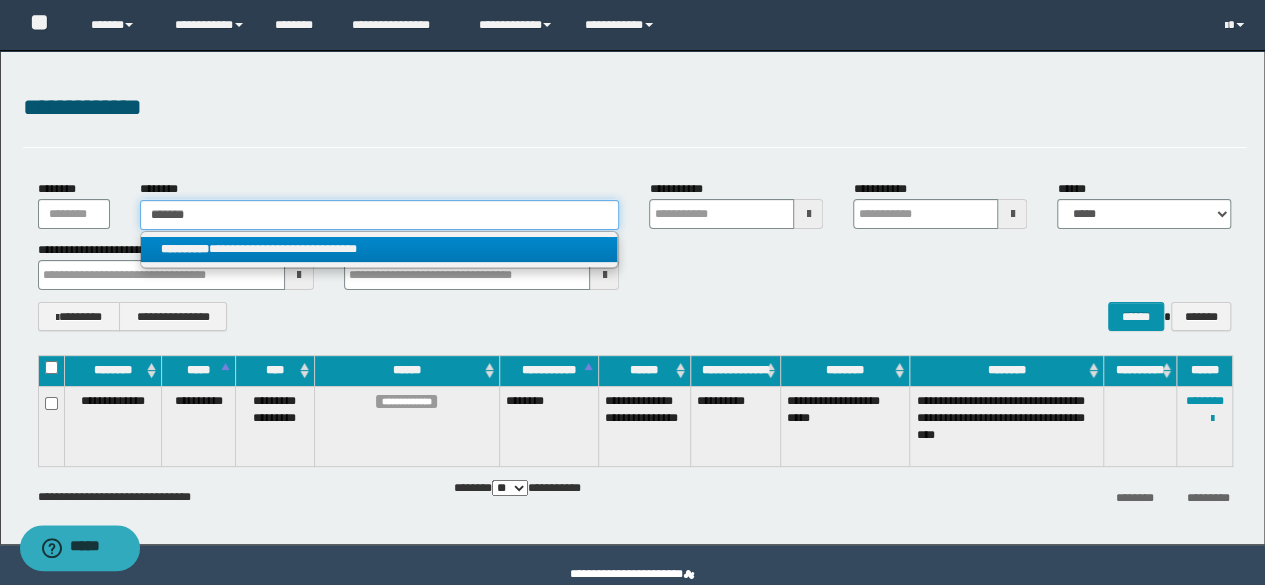 type on "*******" 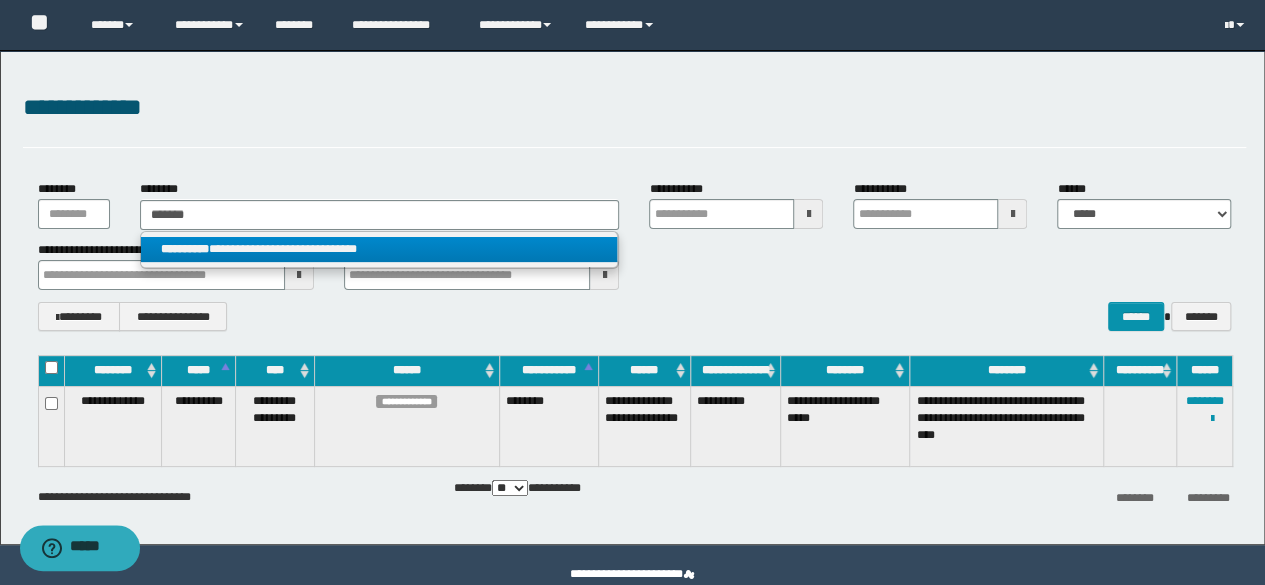 drag, startPoint x: 314, startPoint y: 250, endPoint x: 338, endPoint y: 181, distance: 73.05477 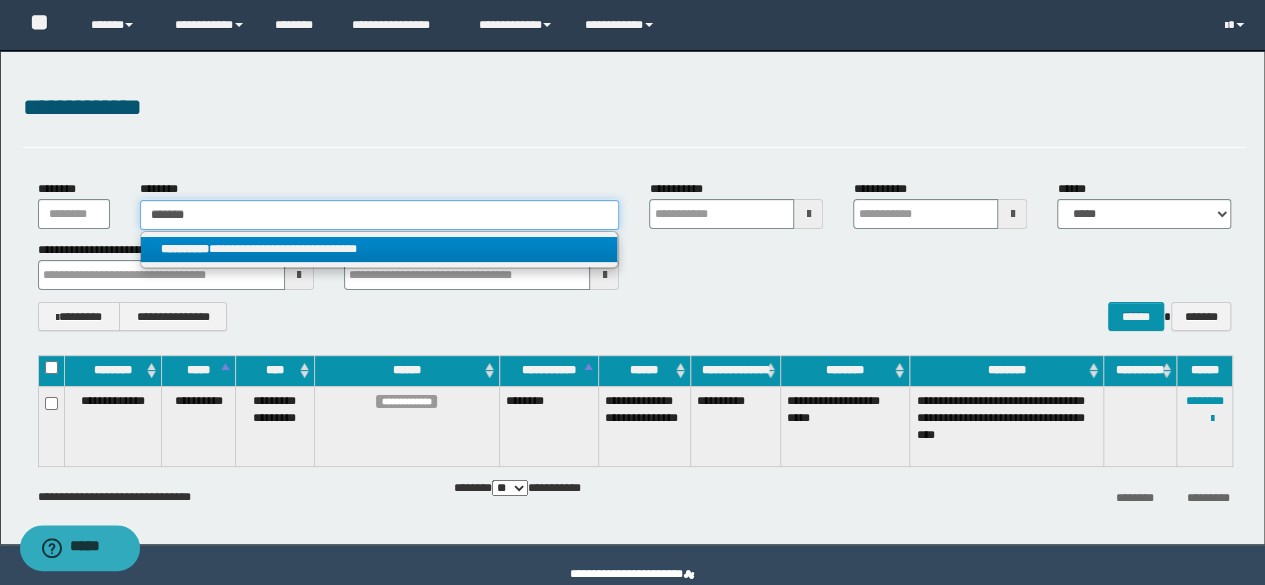 type 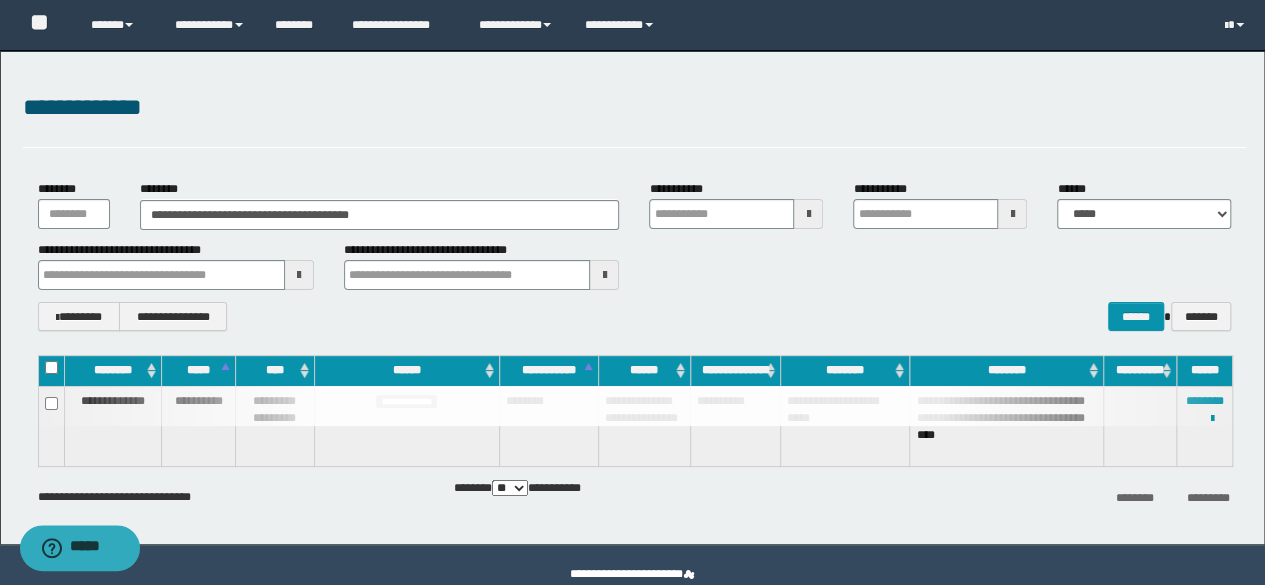 click on "**********" at bounding box center (632, 297) 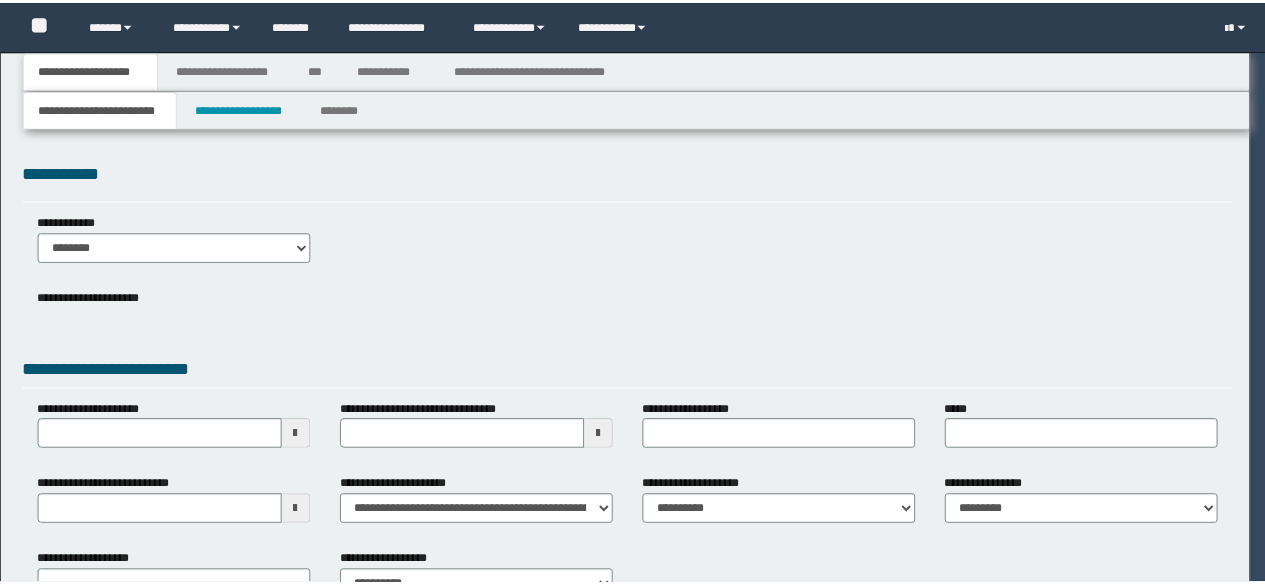 scroll, scrollTop: 0, scrollLeft: 0, axis: both 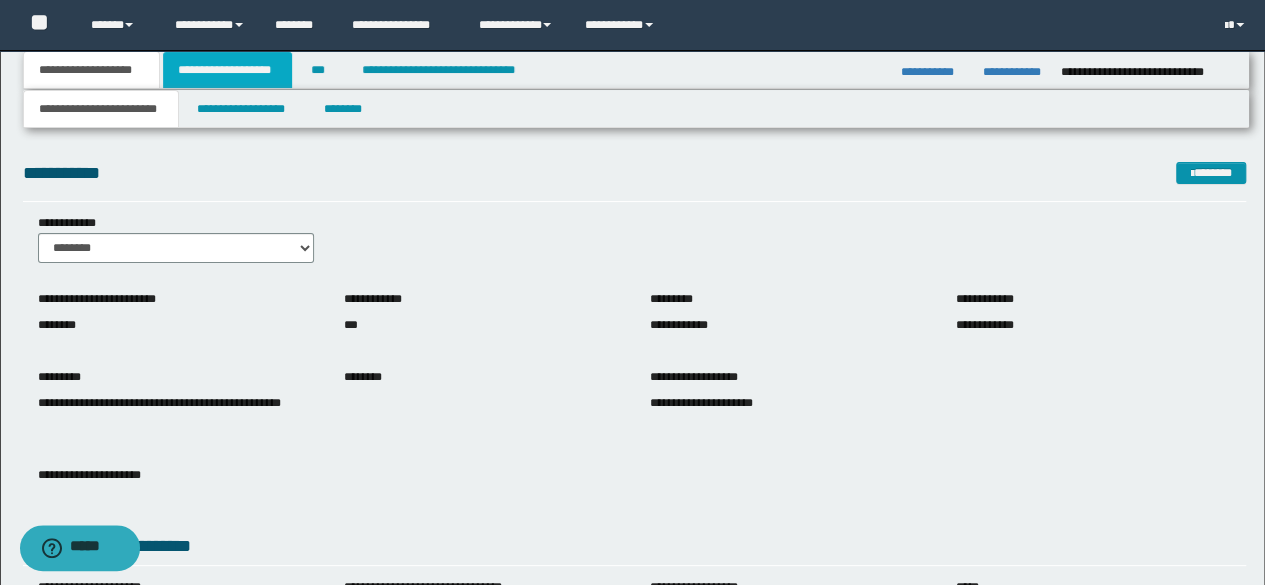 click on "**********" at bounding box center (227, 70) 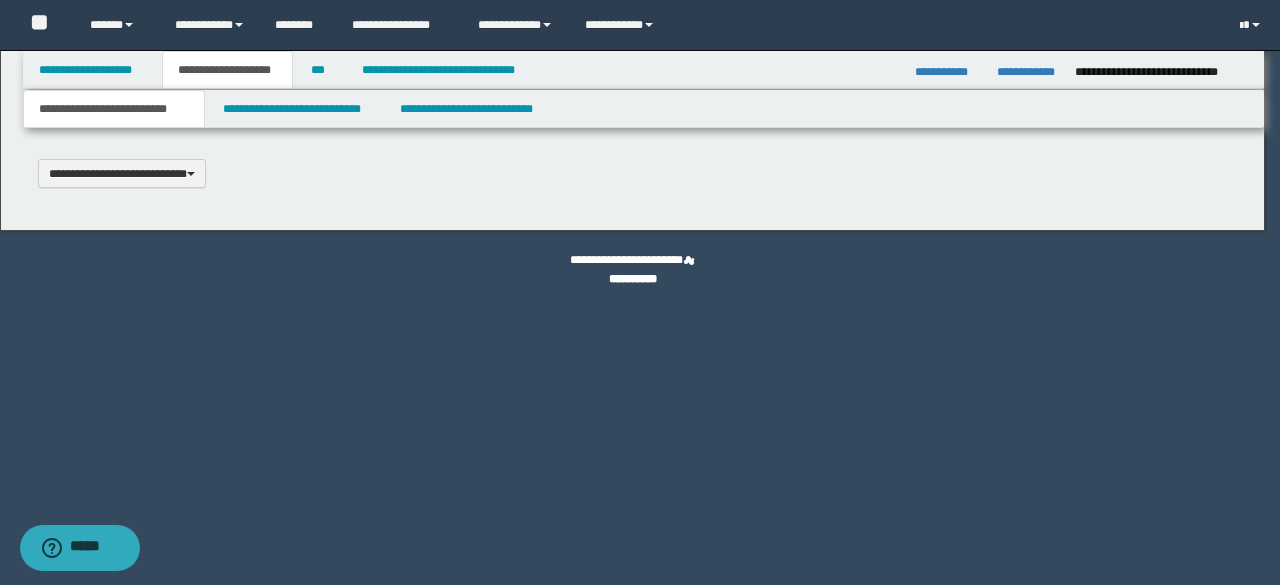 type 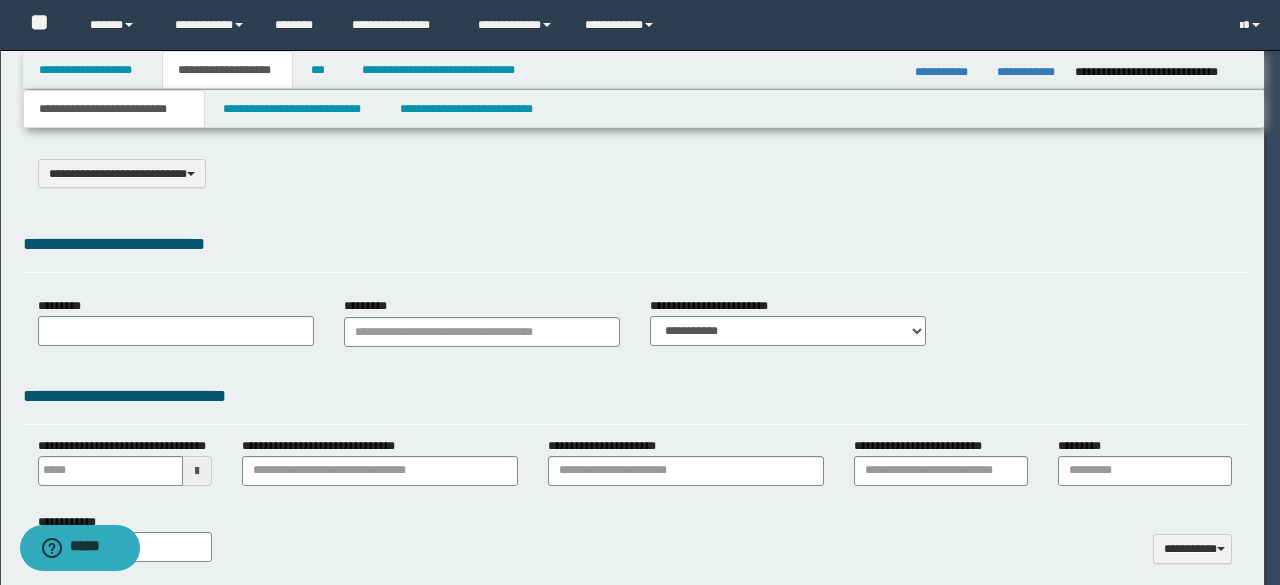 scroll, scrollTop: 0, scrollLeft: 0, axis: both 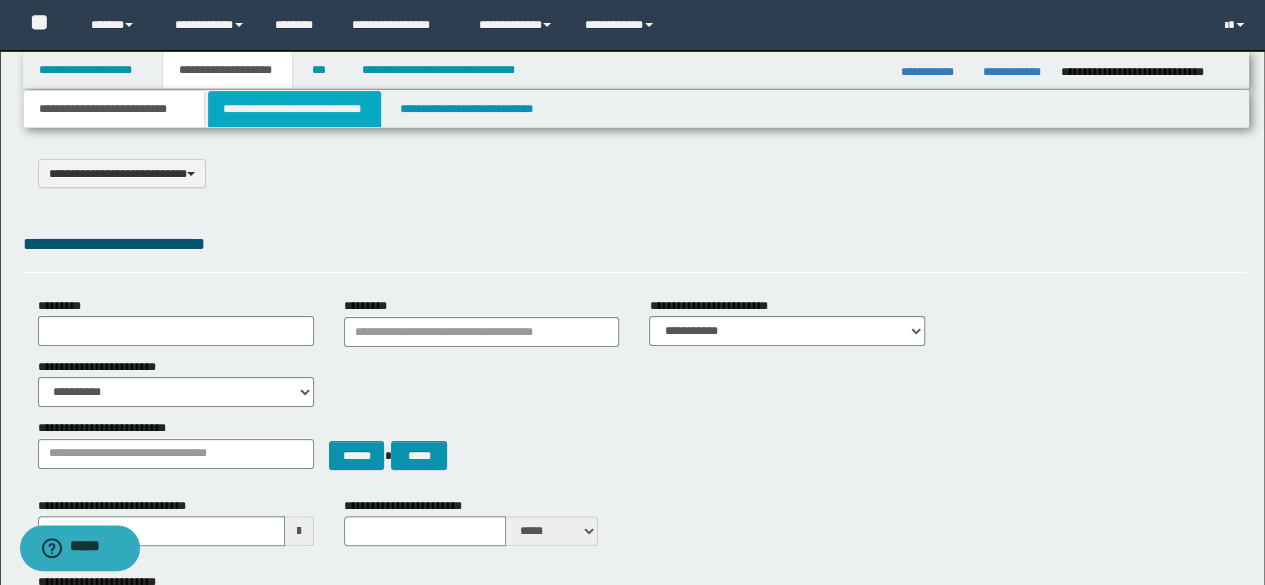 click on "**********" at bounding box center (294, 109) 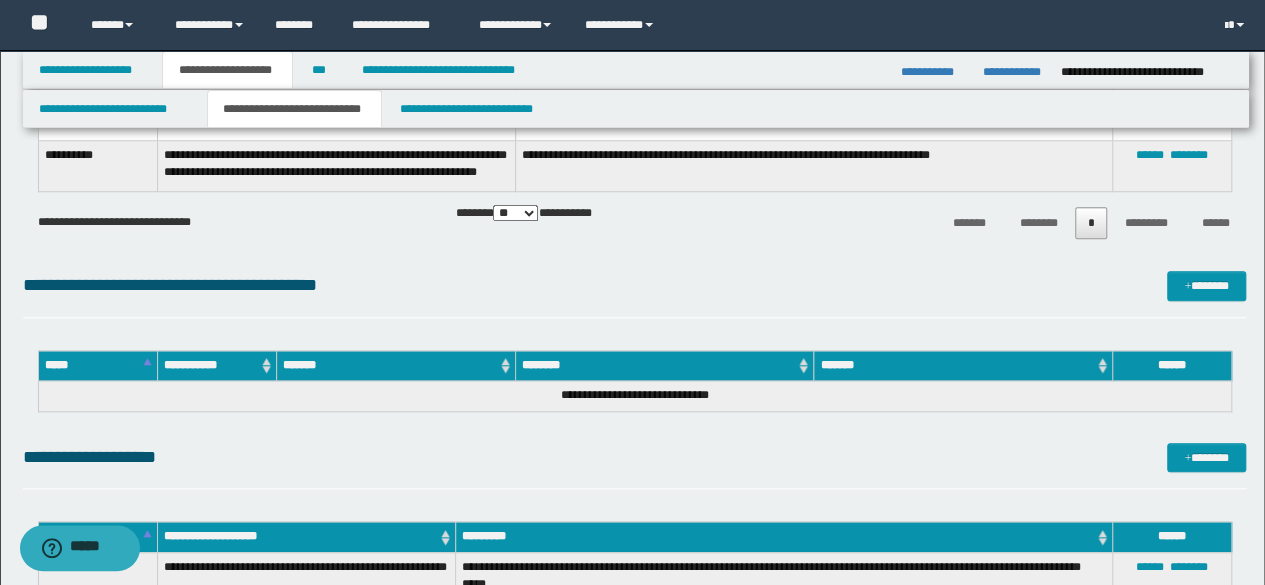 scroll, scrollTop: 500, scrollLeft: 0, axis: vertical 